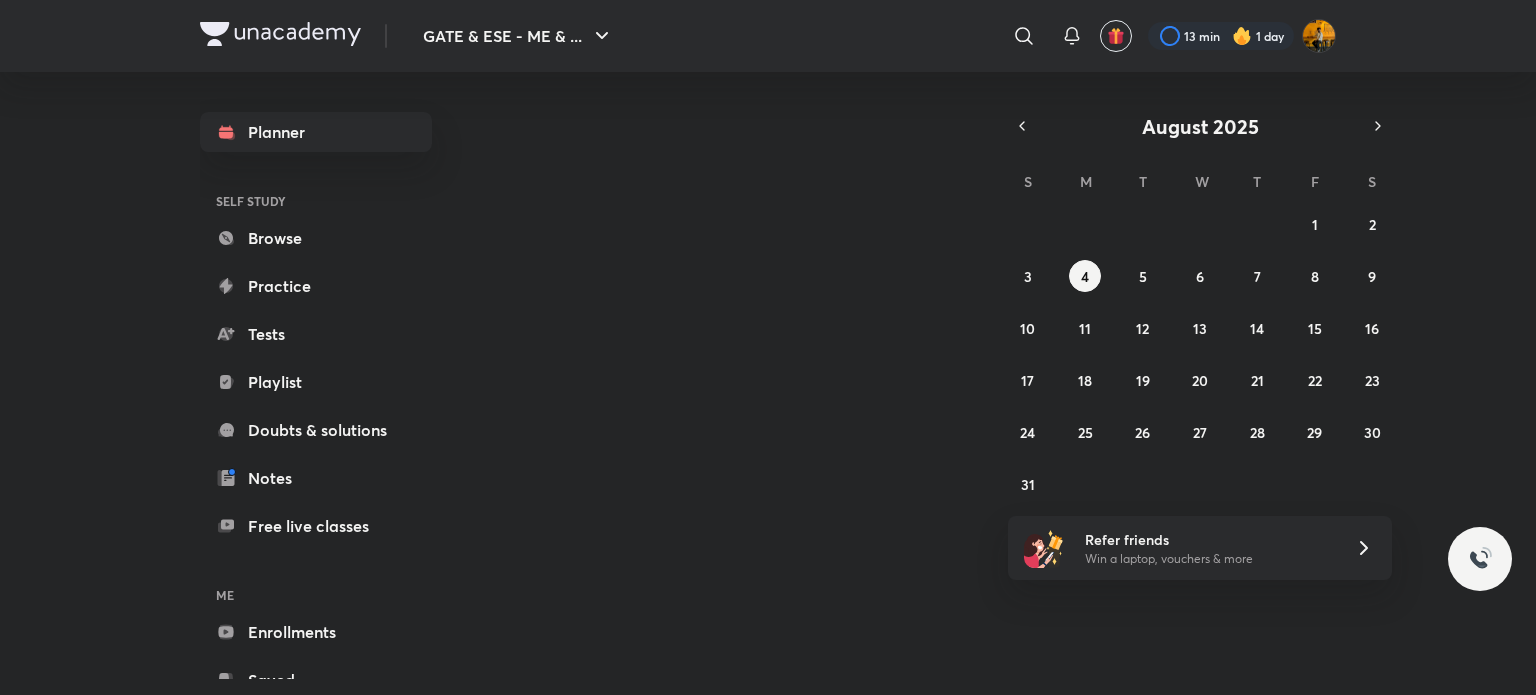 scroll, scrollTop: 0, scrollLeft: 0, axis: both 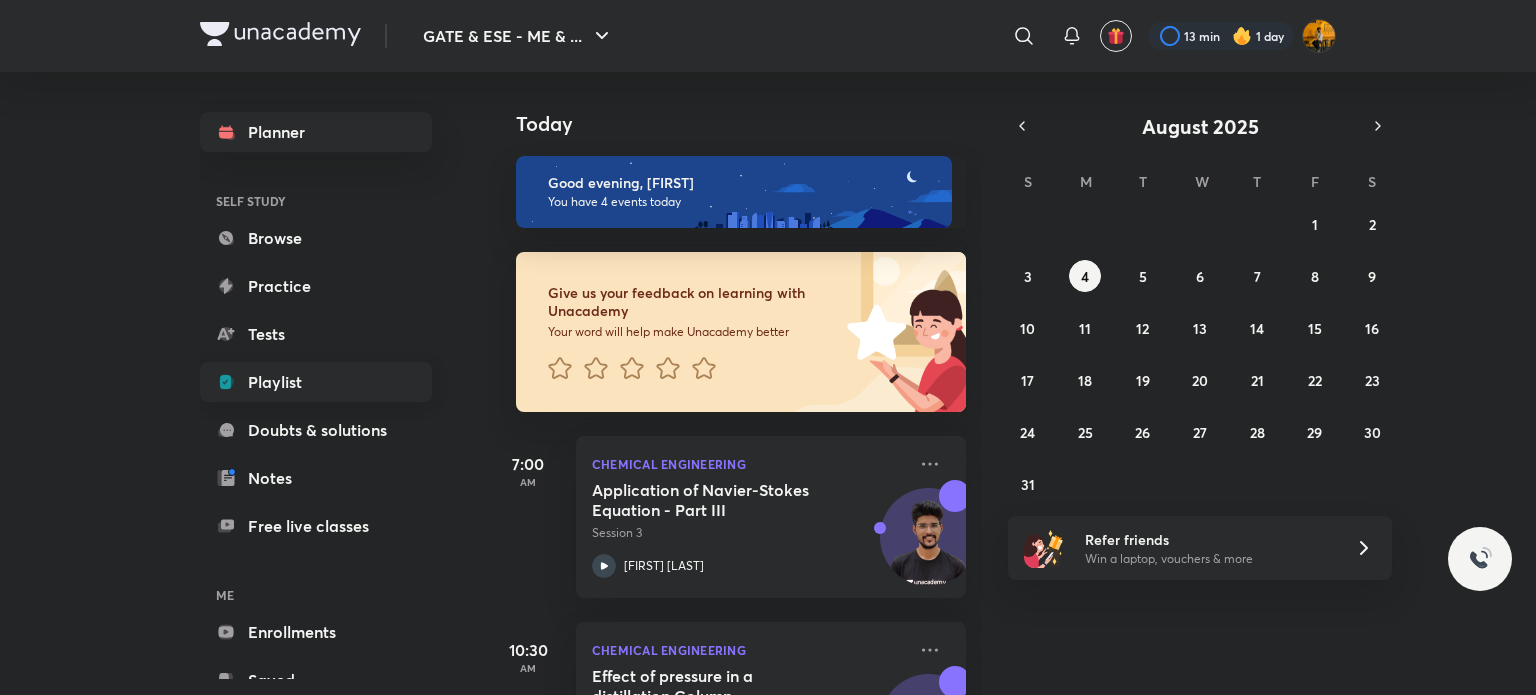 drag, startPoint x: 0, startPoint y: 0, endPoint x: 333, endPoint y: 379, distance: 504.50967 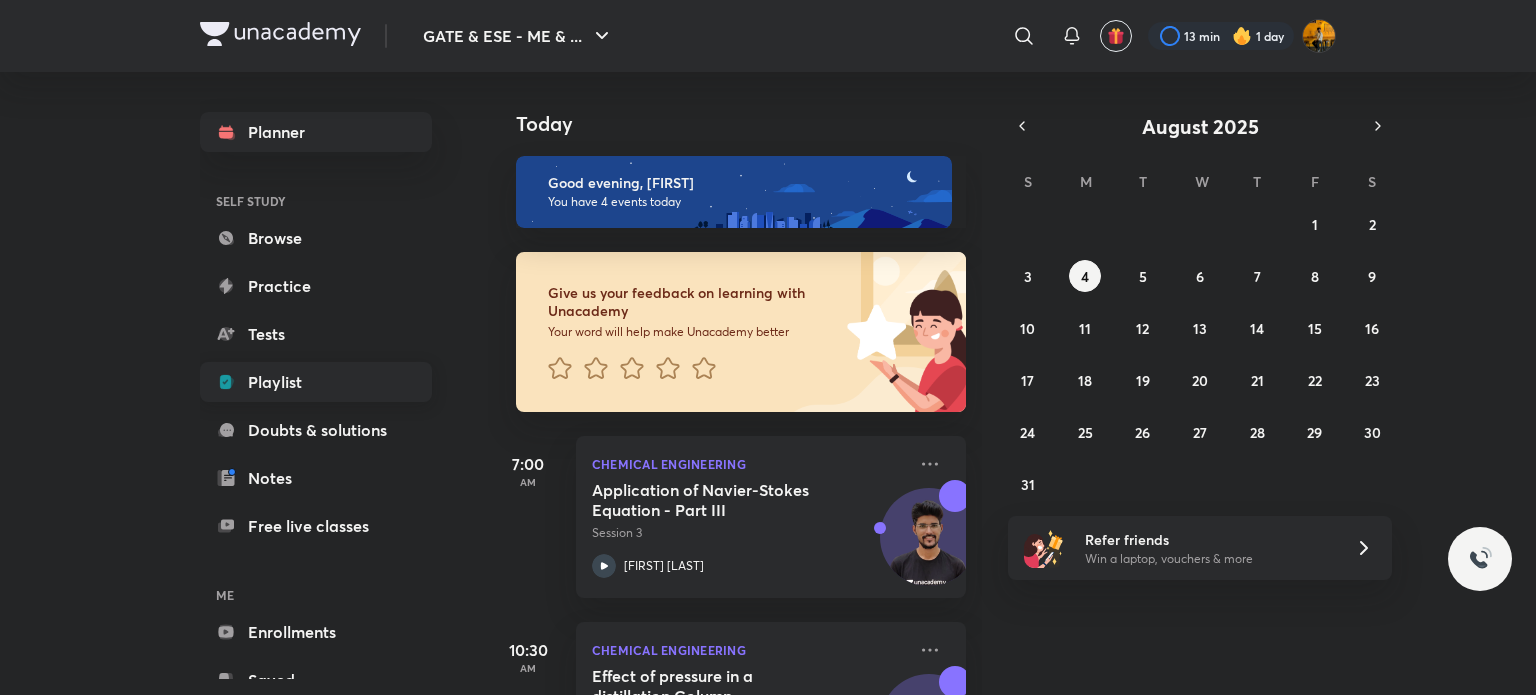 scroll, scrollTop: 0, scrollLeft: 0, axis: both 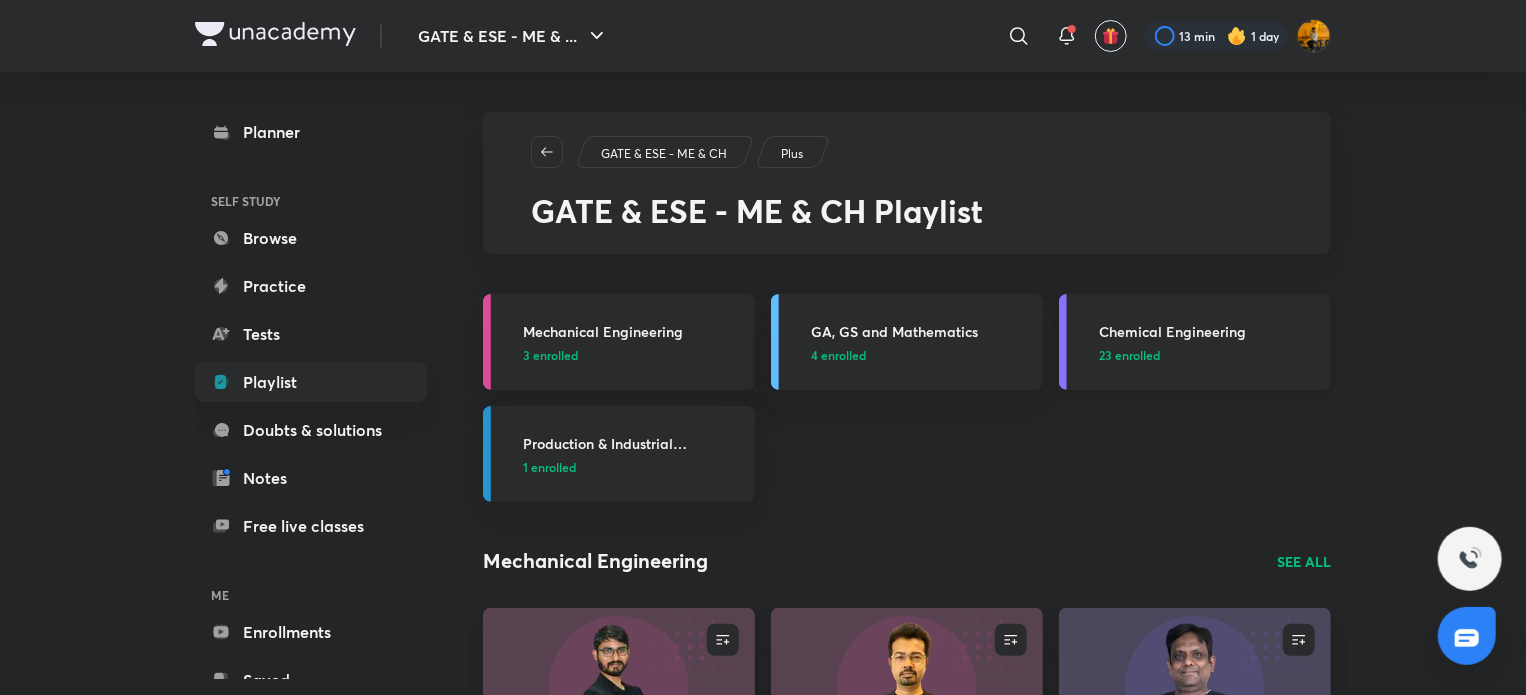 click on "23 enrolled" at bounding box center (1209, 355) 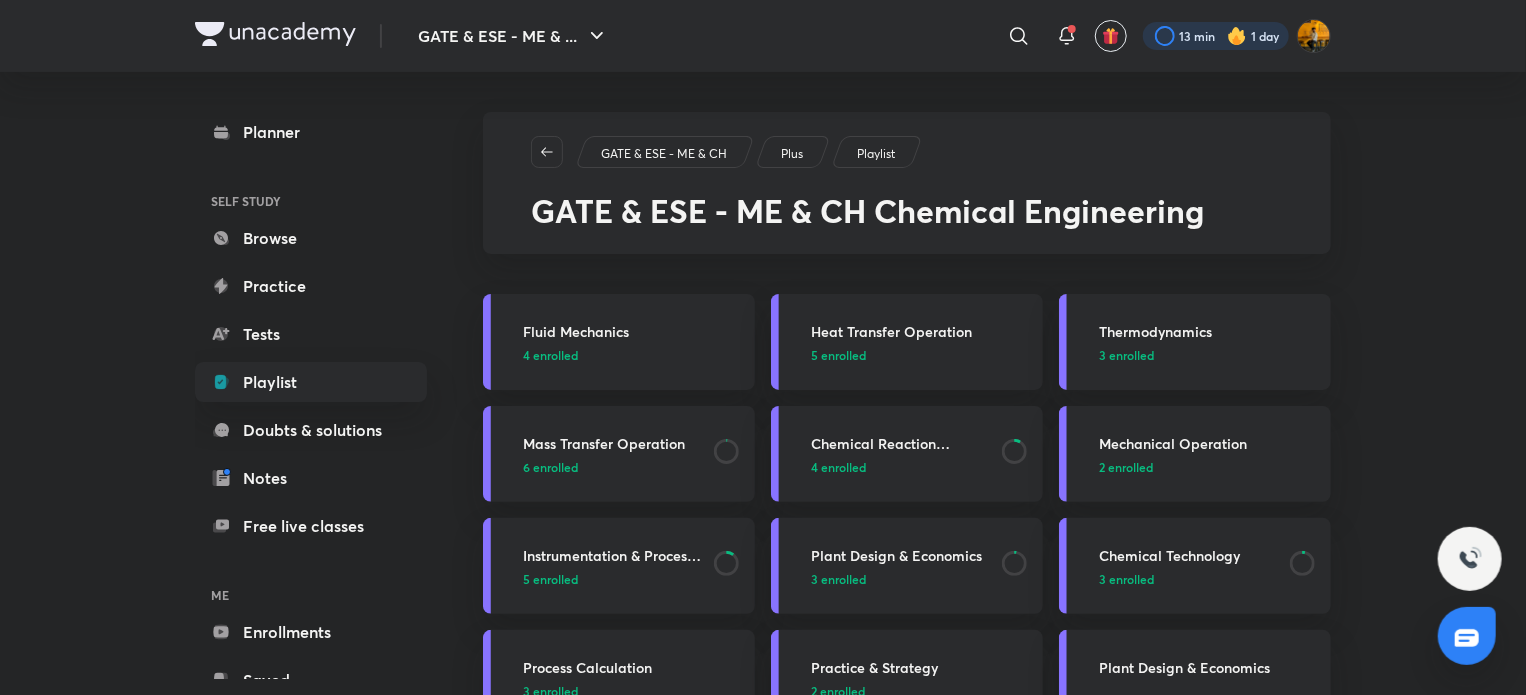 click at bounding box center (1216, 36) 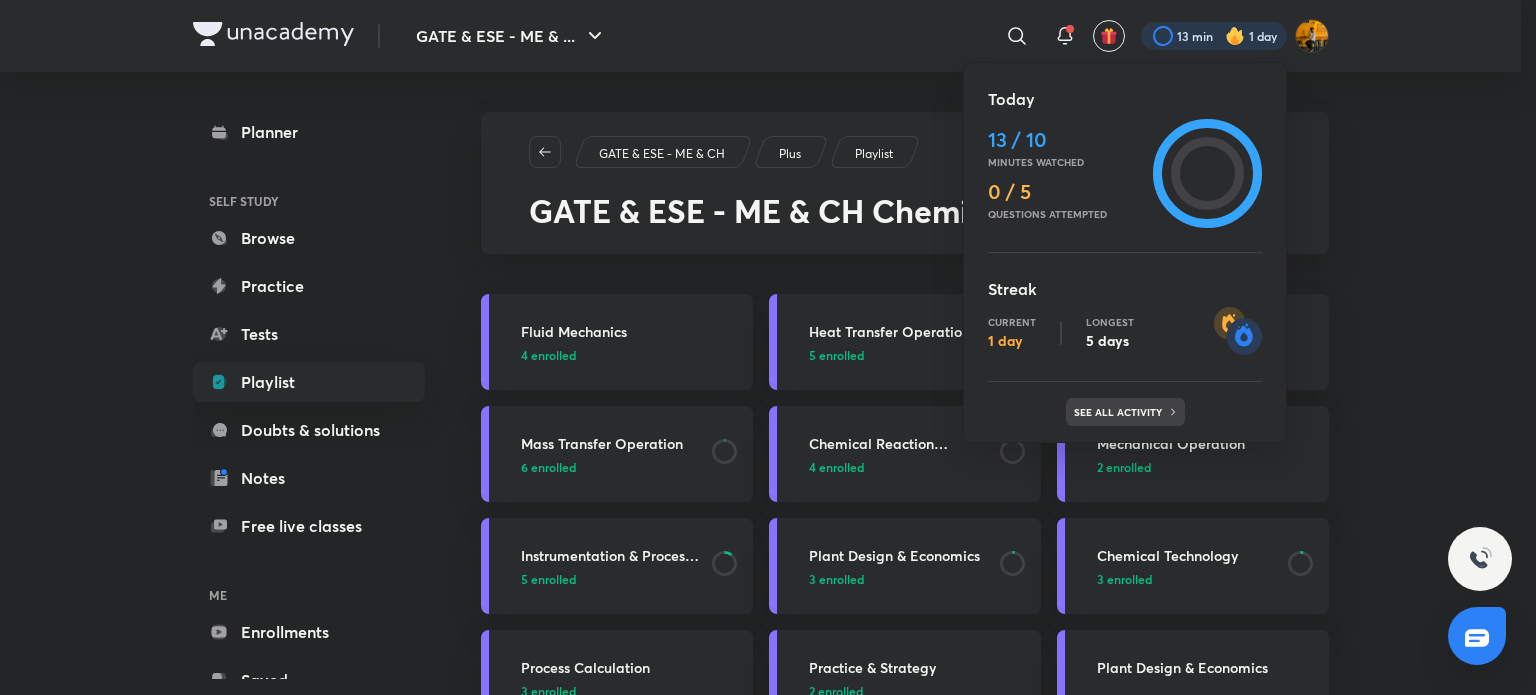 click on "See all activity" at bounding box center [1120, 412] 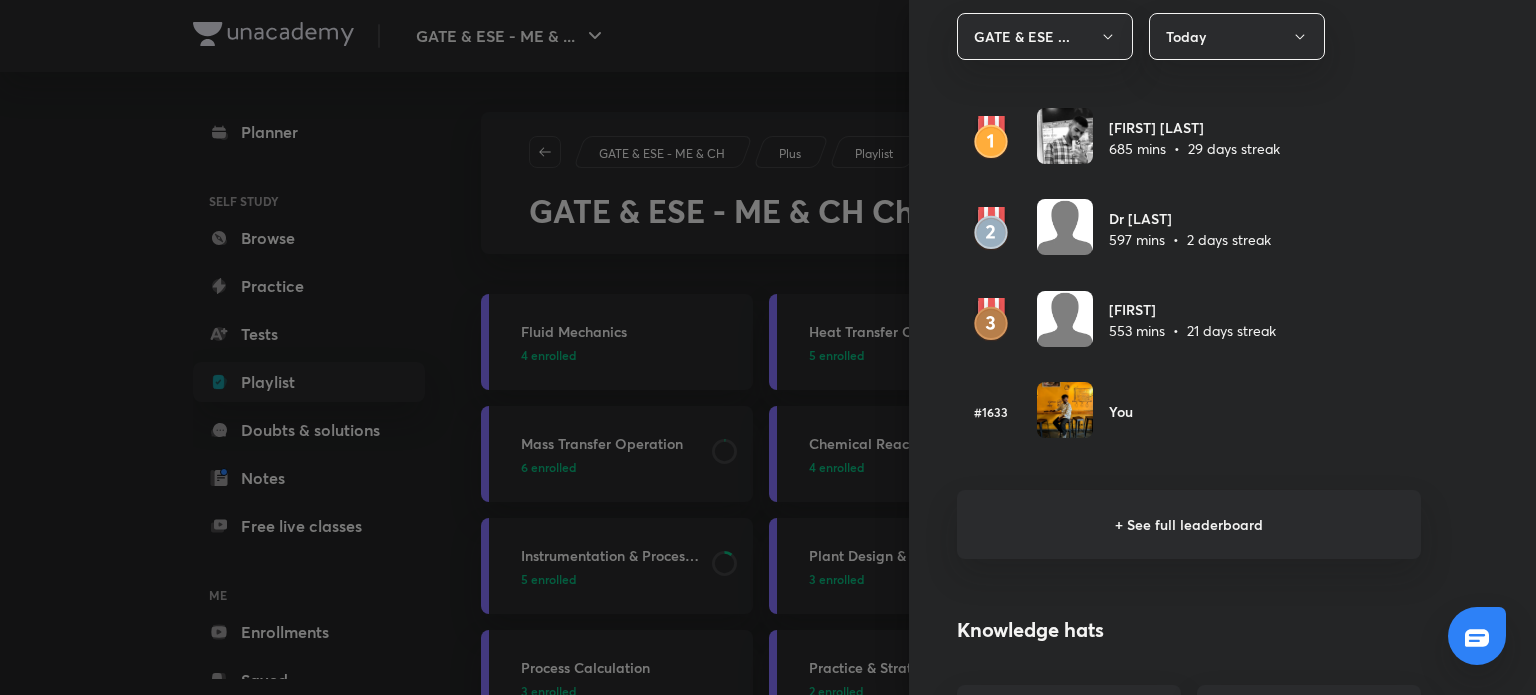 scroll, scrollTop: 1208, scrollLeft: 0, axis: vertical 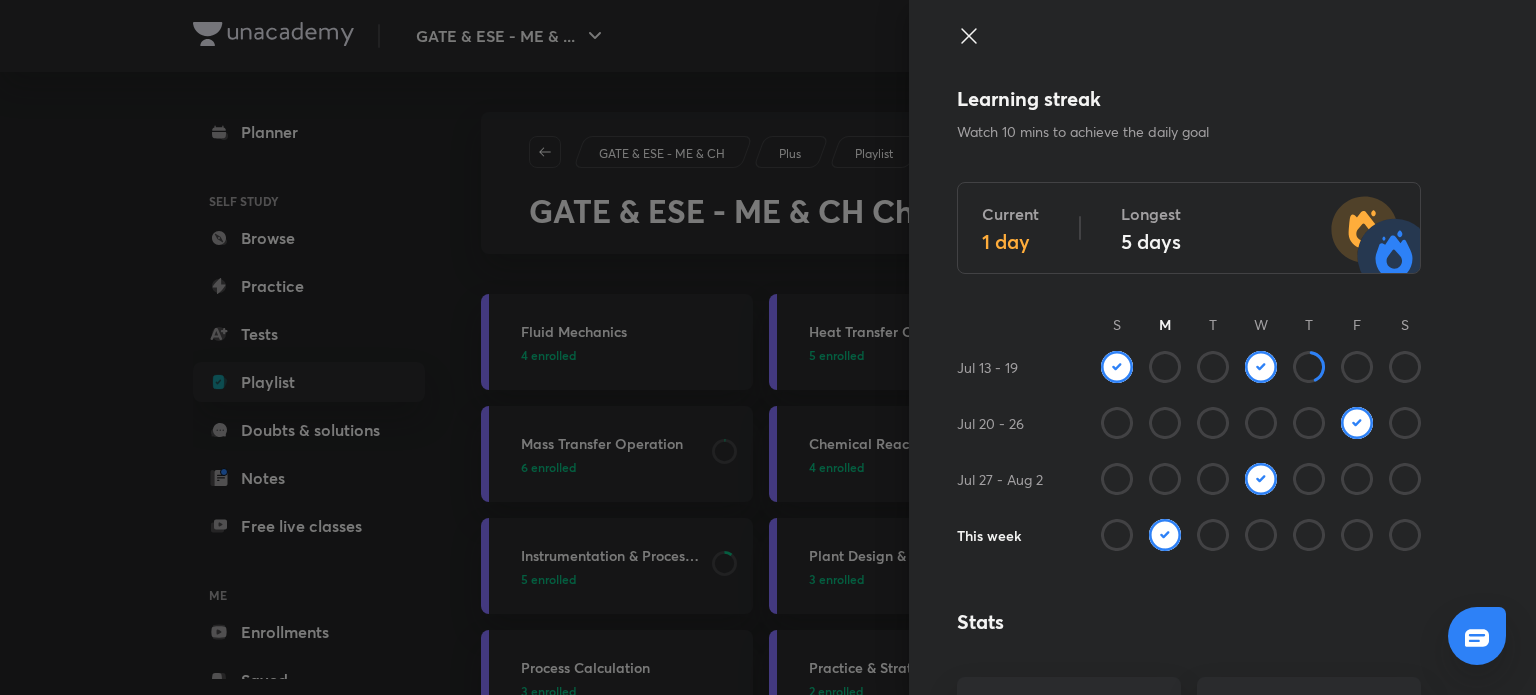 click on "Learning streak Watch 10 mins to achieve the daily goal Current 1 day Longest 5 days S M T W T F S Jul 13 - 19 Jul 20 - 26 Jul 27 - Aug 2 This week Stats Total watch minutes 4,765 mins Lessons completed 69 Tests completed Polls answered Questions attempted Leaderboard GATE & ESE ... Today [FIRST] [LAST] 685 mins  •  29 days streak Dr [LAST] 597 mins  •  2 days streak [FIRST]  553 mins  •  21 days streak #1633 You + See full leaderboard Knowledge hats Teachers' Day hat Unlocked on [DATE] Dedicate Blue Hat Unlocked on [DATE] Dedicate Green Hat Unlocked on [DATE] Dedicate Orange Hat Unlocked on [DATE] Dedicate Yellow Hat Unlocked on [DATE] Dedicate White Hat Unlocked on [DATE] Dedicate Welcome to Unacademy! Joined on [DATE] Purple Hat Unlock at 5K learning minutes" at bounding box center (1222, 347) 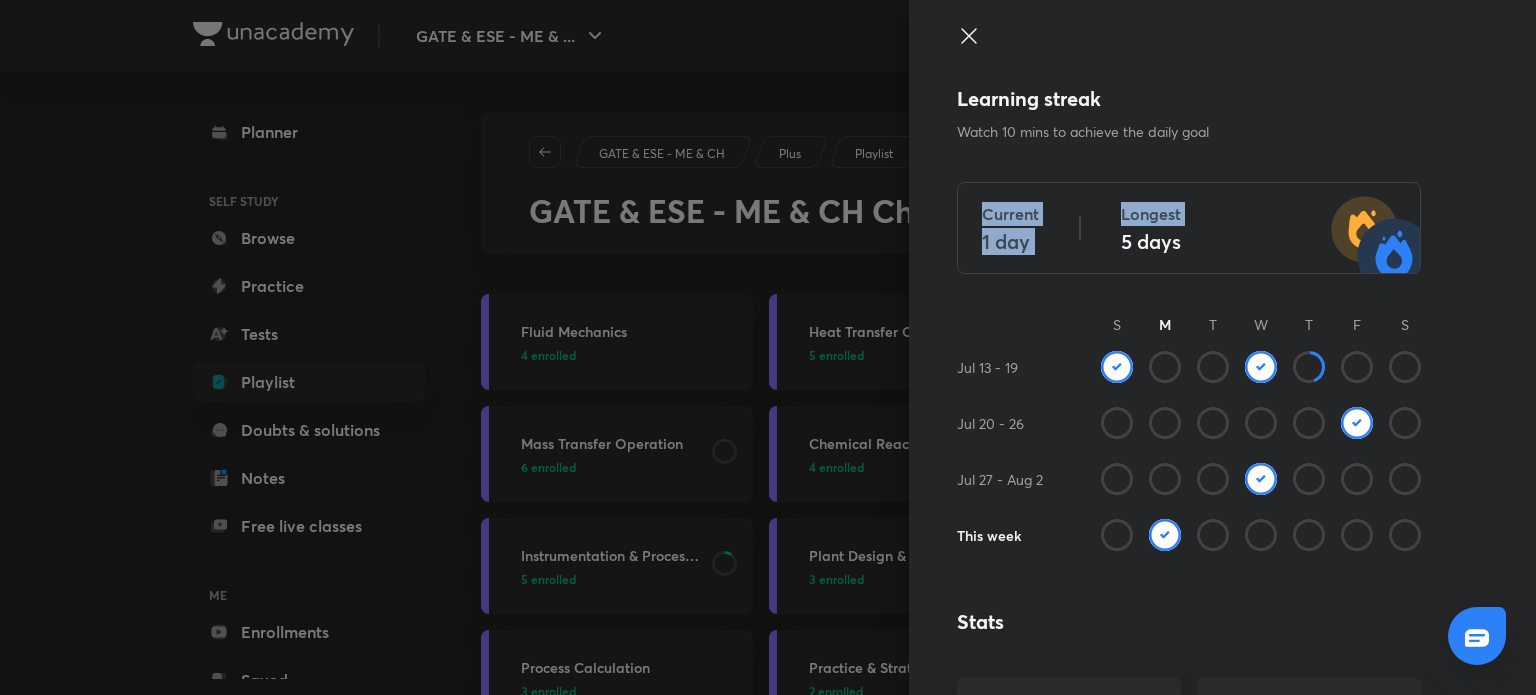 drag, startPoint x: 1084, startPoint y: 275, endPoint x: 965, endPoint y: 207, distance: 137.05838 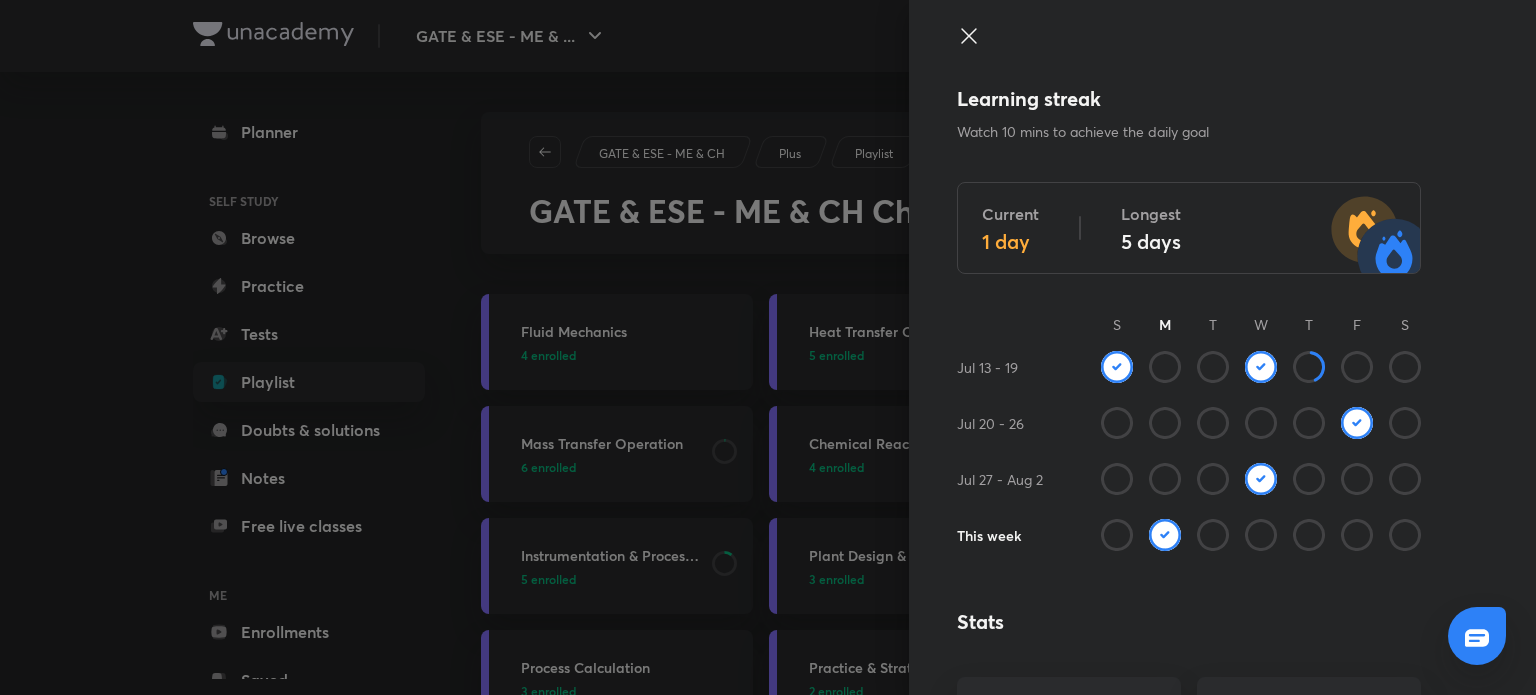 click 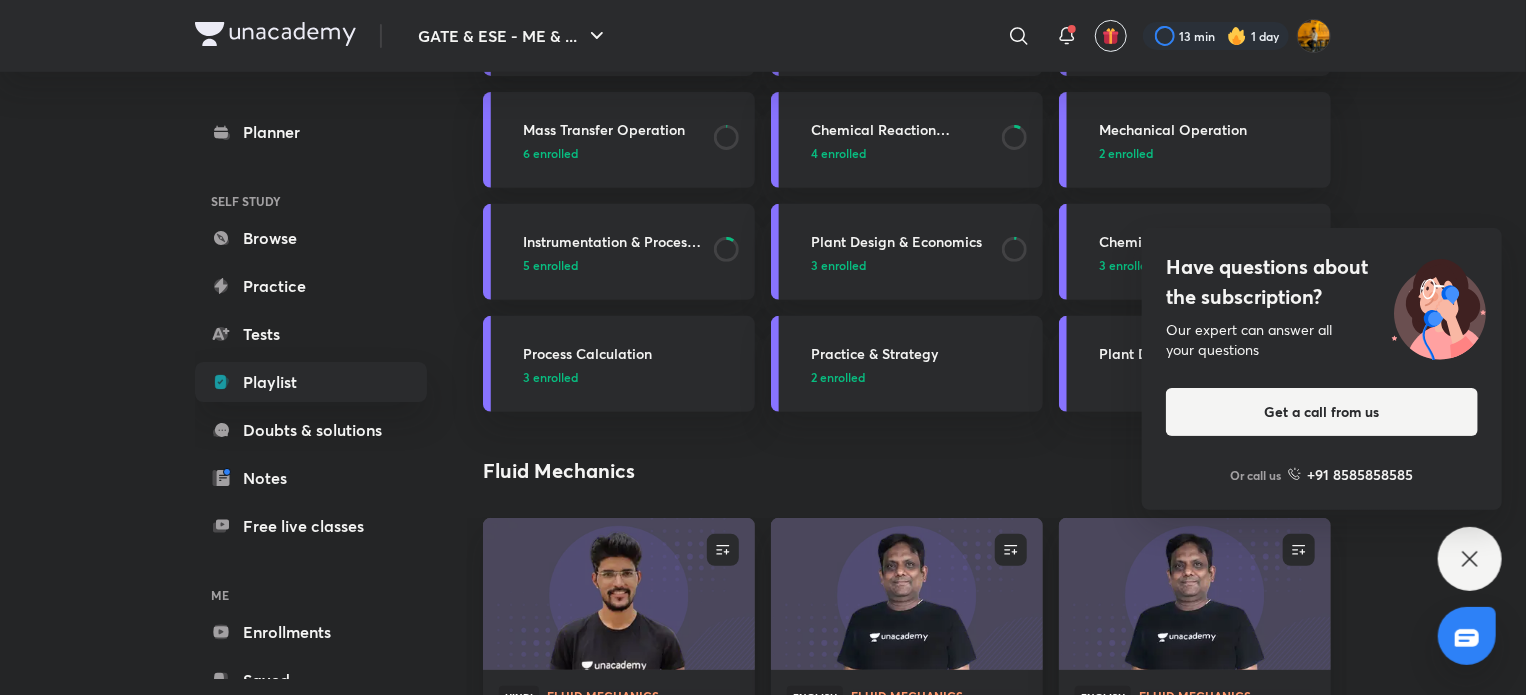 scroll, scrollTop: 316, scrollLeft: 0, axis: vertical 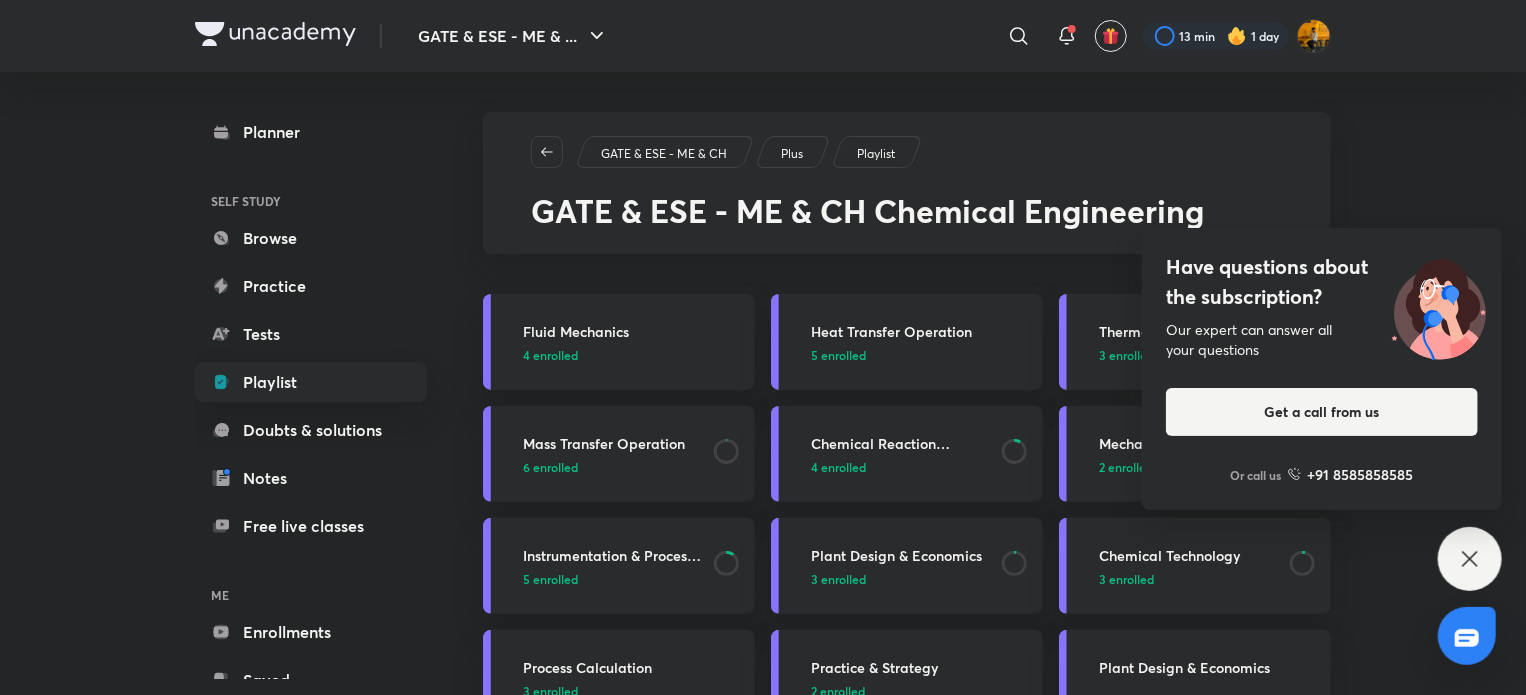 click 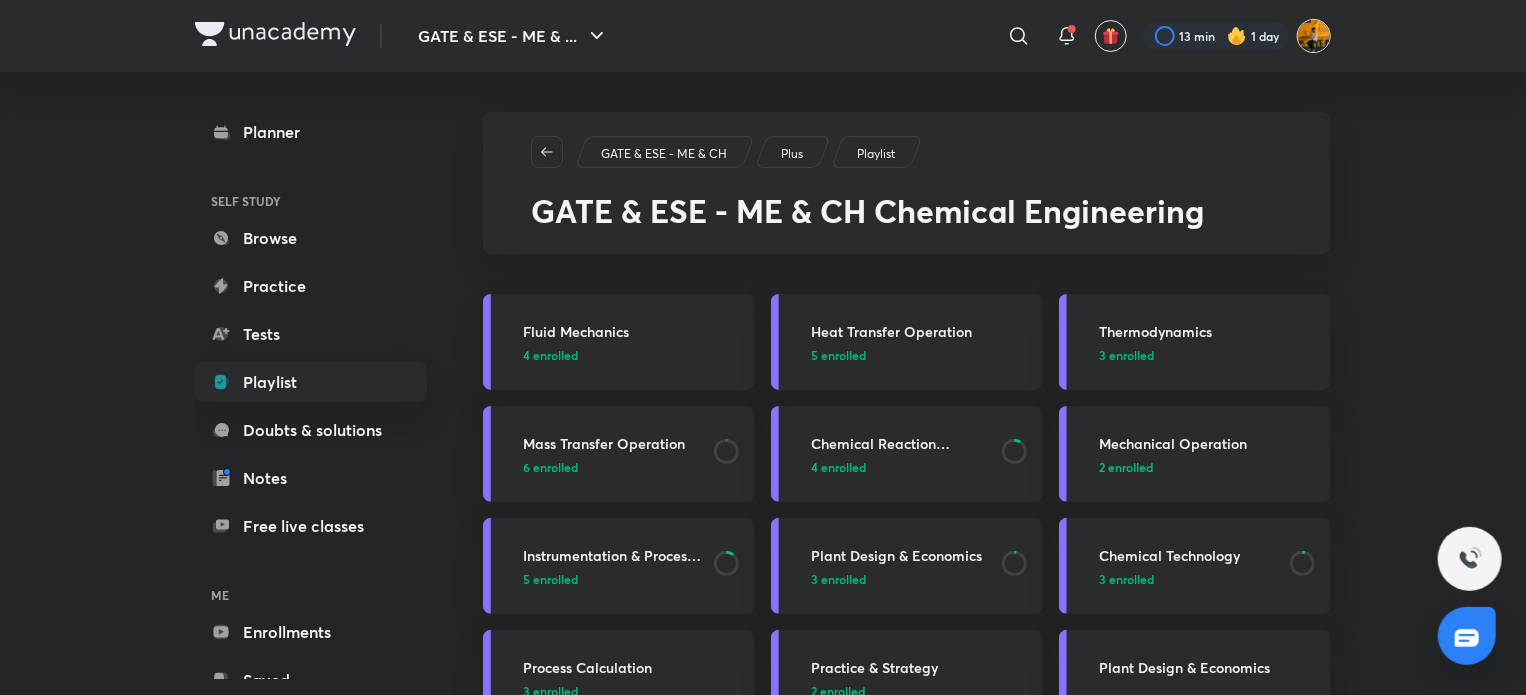 click at bounding box center [1314, 36] 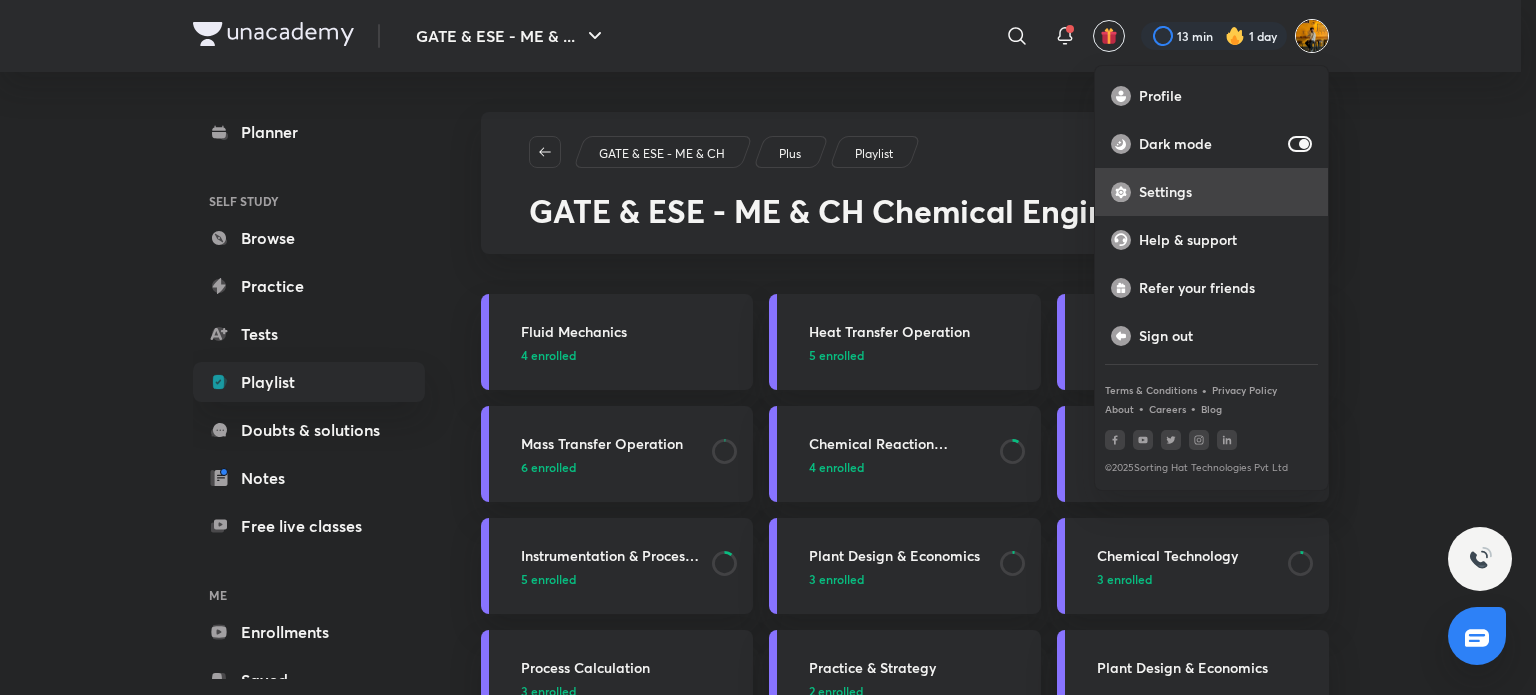 click on "Settings" at bounding box center [1225, 192] 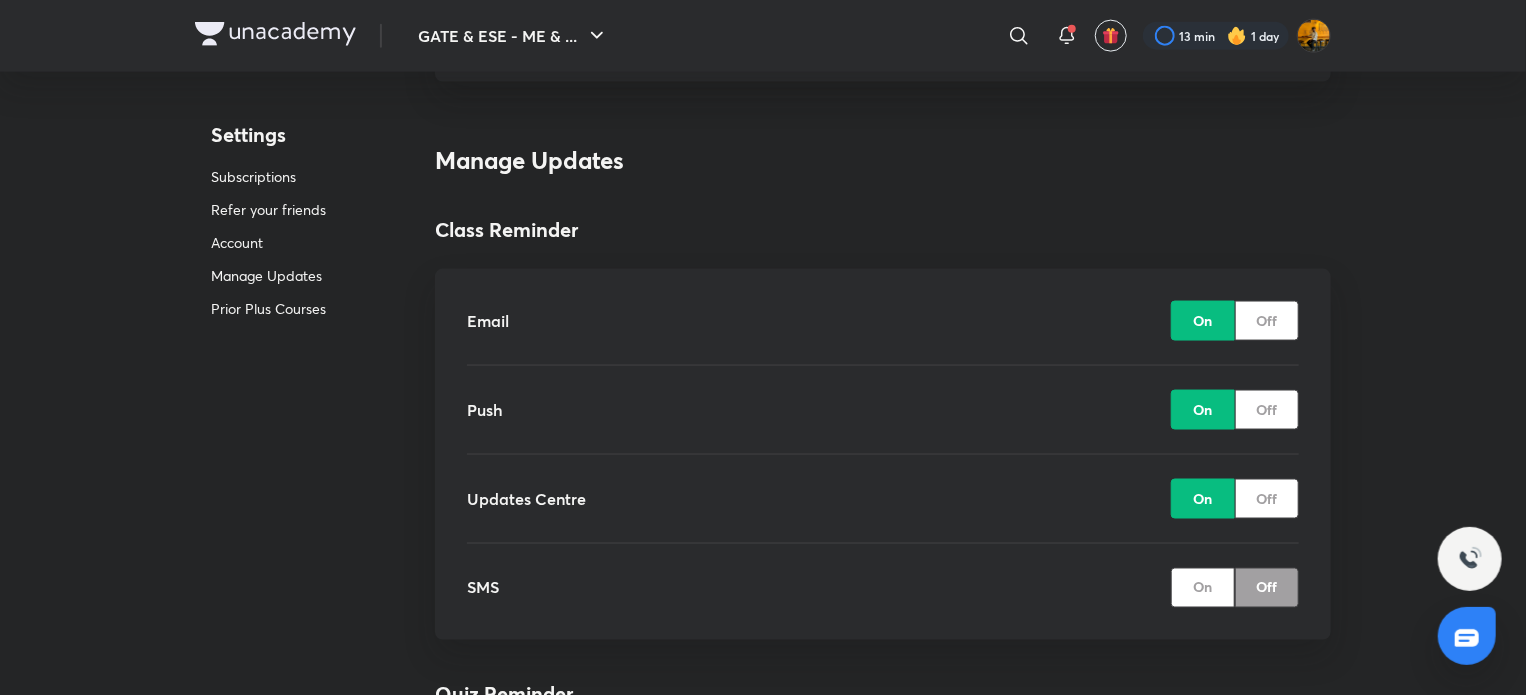 scroll, scrollTop: 1380, scrollLeft: 0, axis: vertical 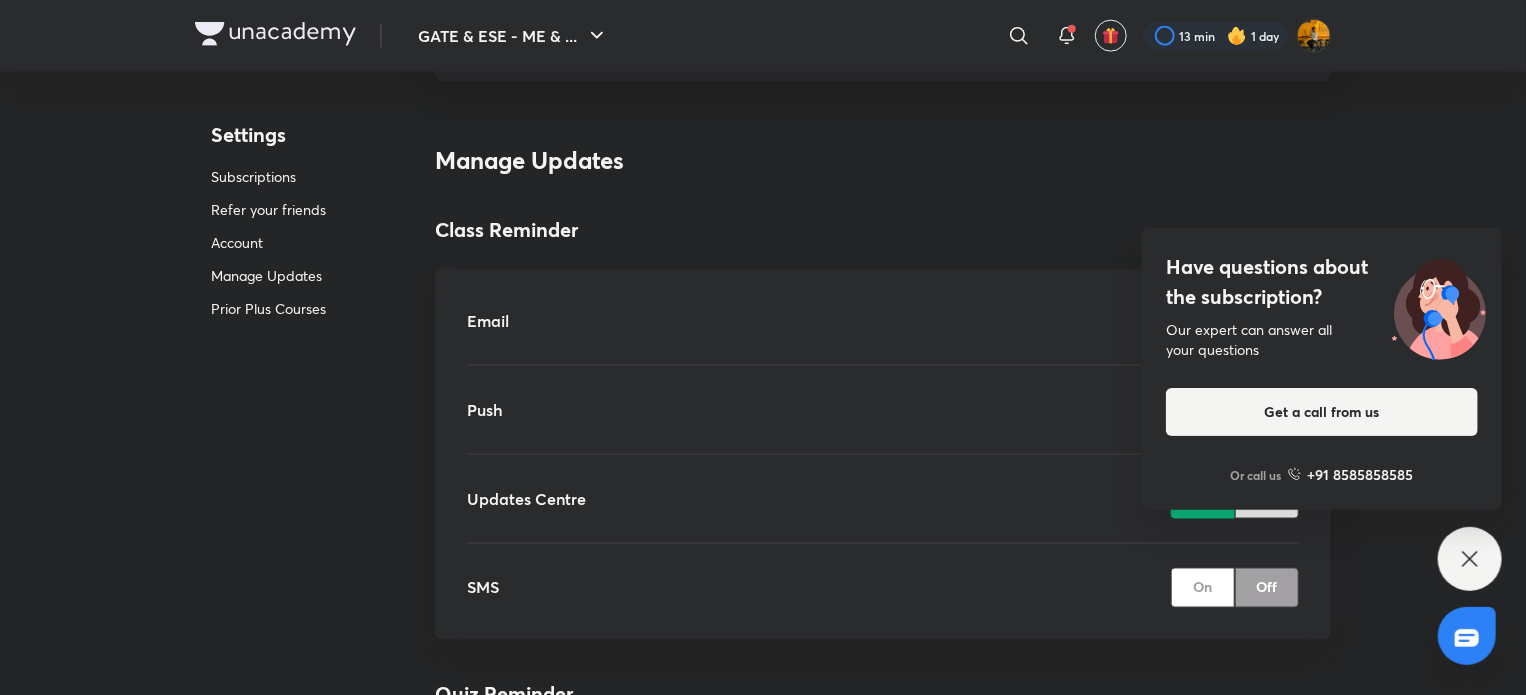 click on "Have questions about the subscription? Our expert can answer all your questions Get a call from us Or call us +91 8585858585" at bounding box center (1470, 559) 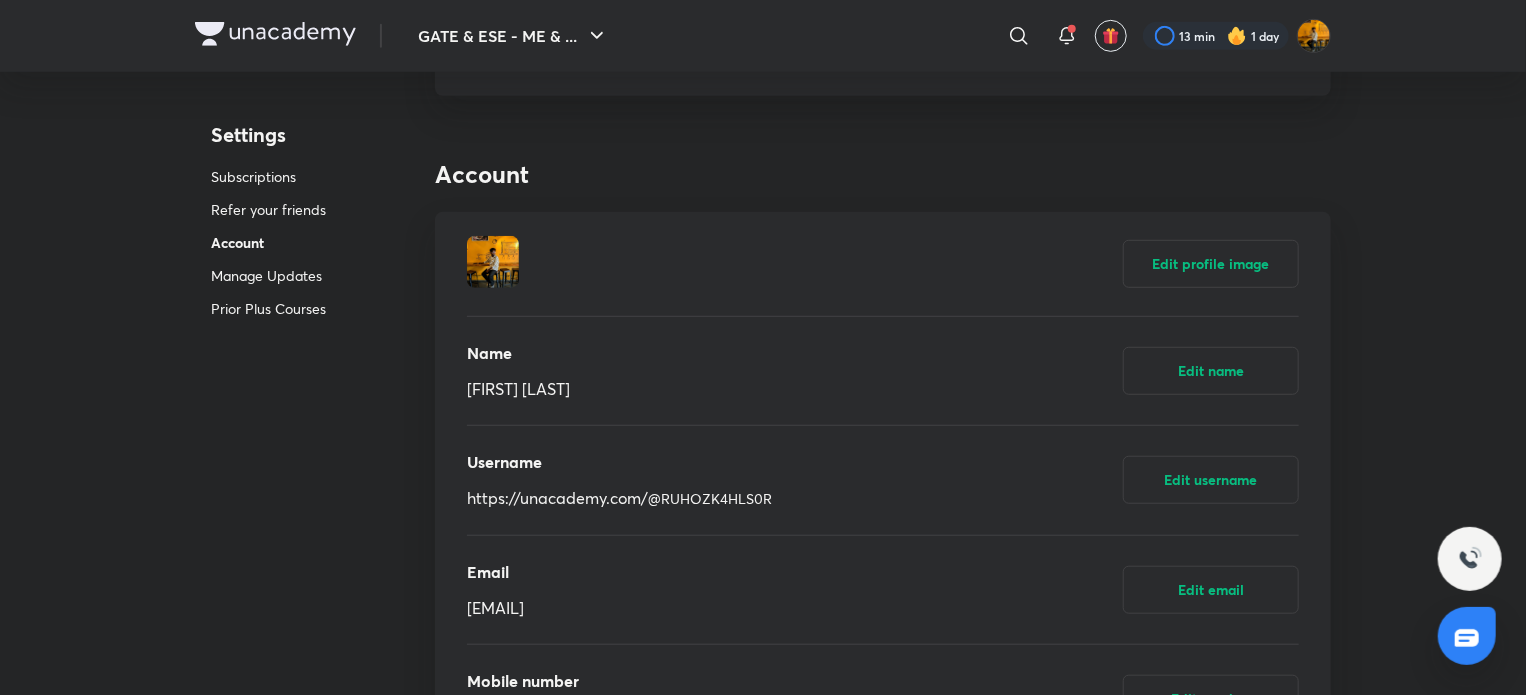 scroll, scrollTop: 0, scrollLeft: 0, axis: both 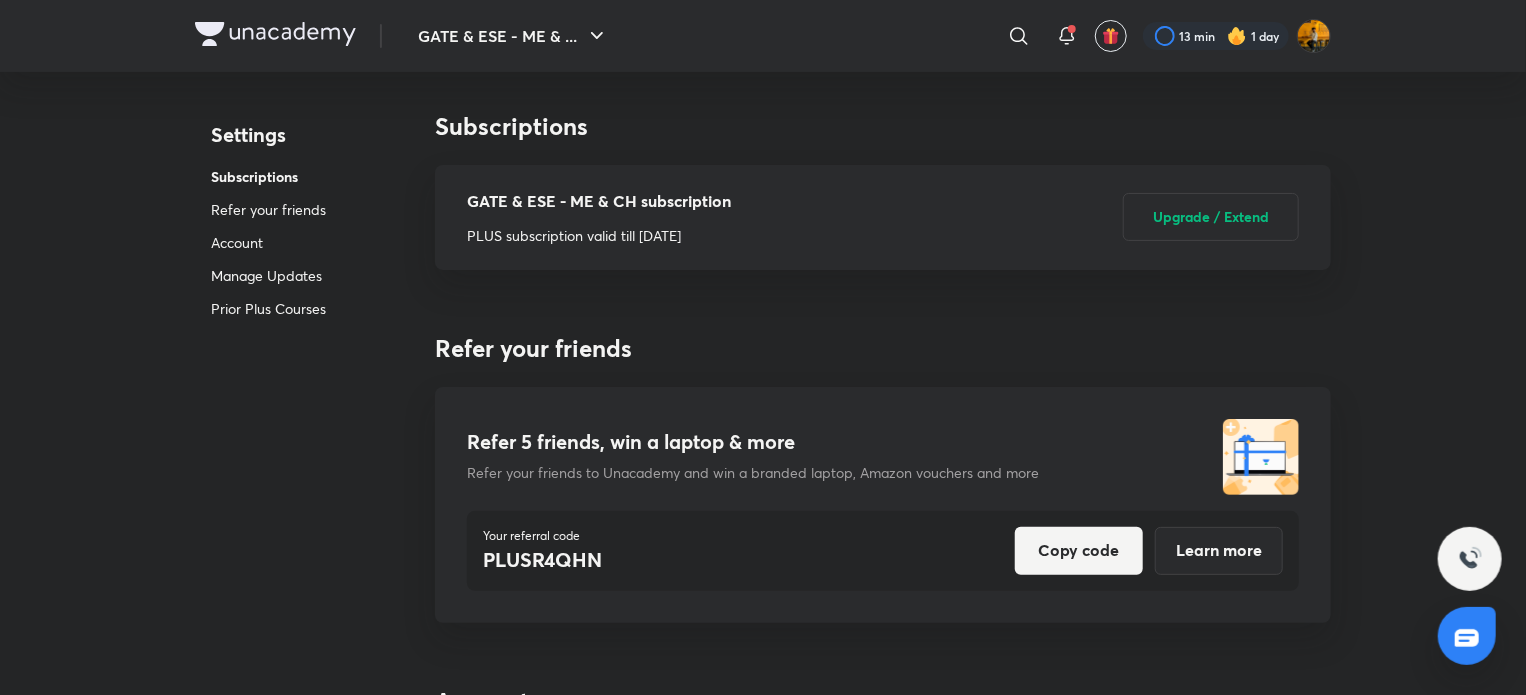 click on "Subscriptions" at bounding box center (268, 176) 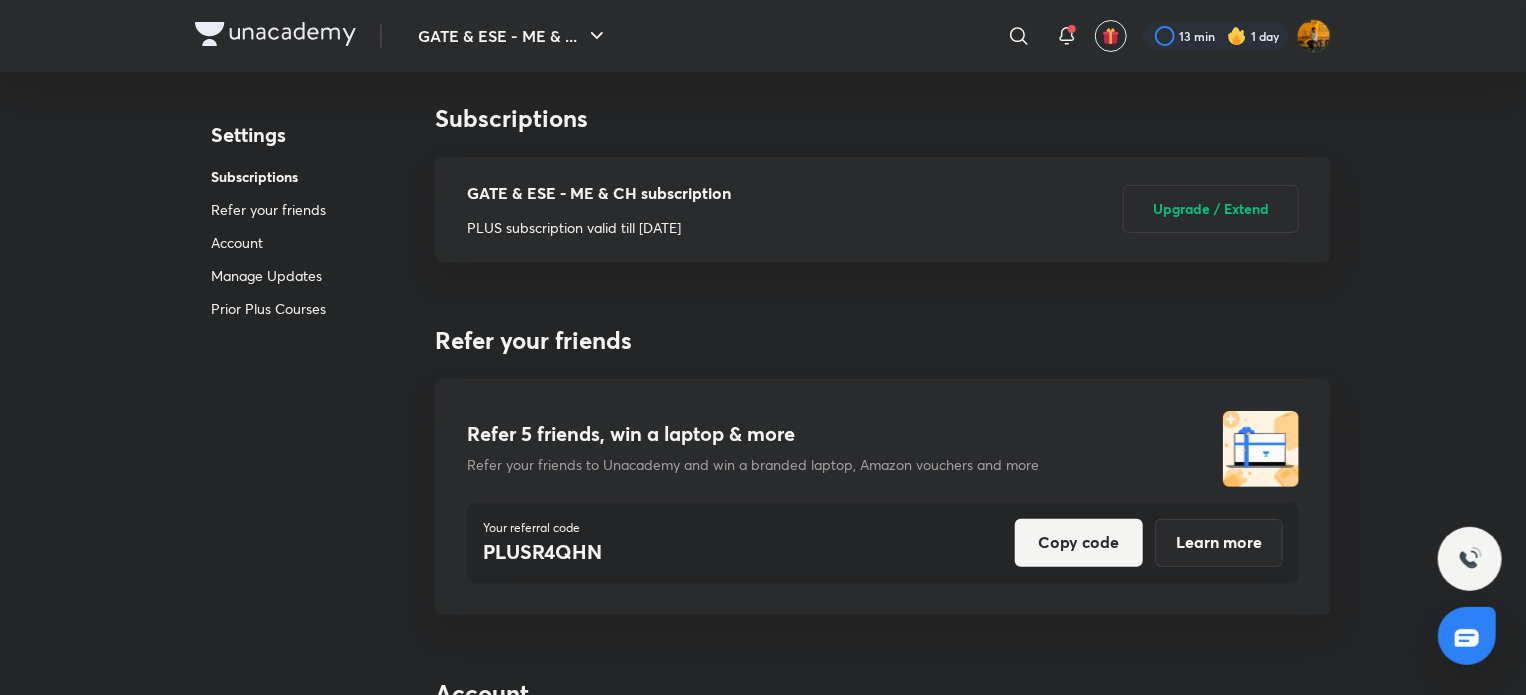 click on "Refer your friends" at bounding box center (268, 209) 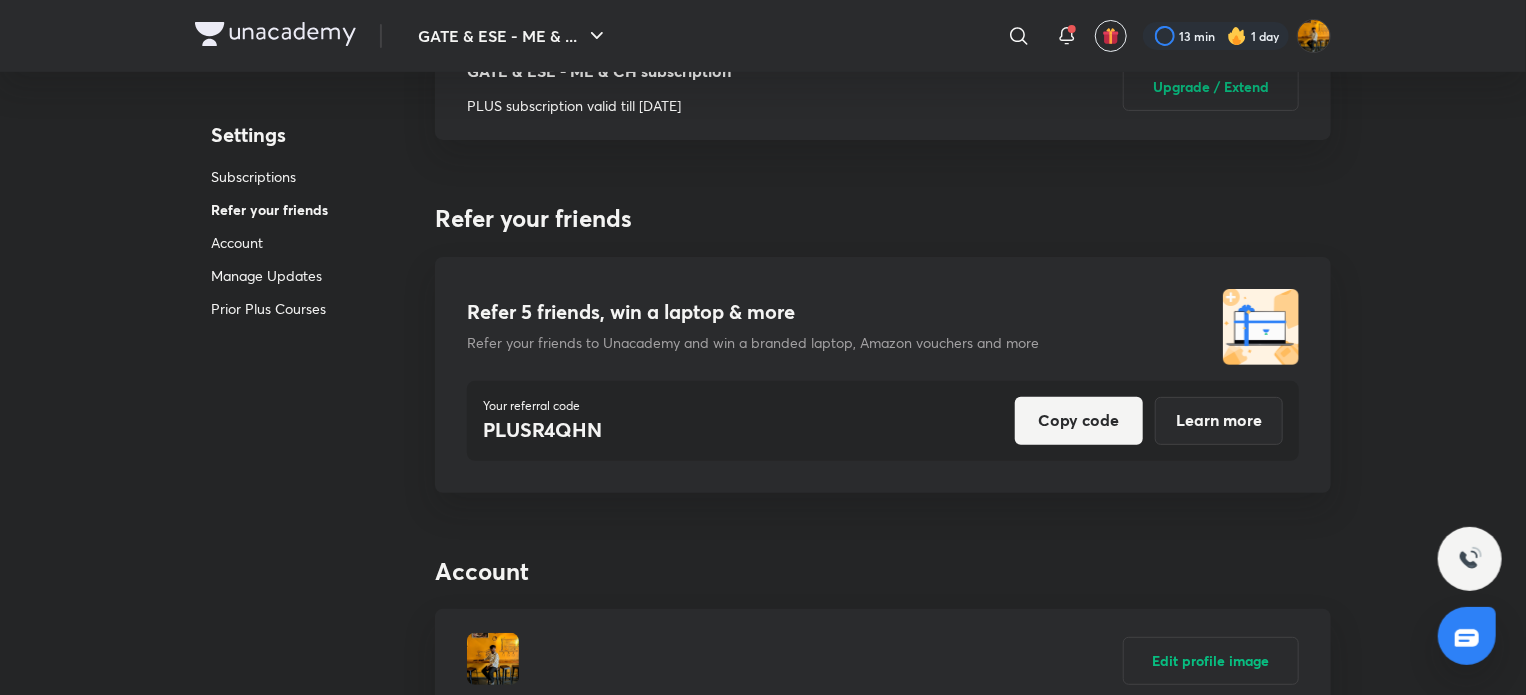scroll, scrollTop: 0, scrollLeft: 0, axis: both 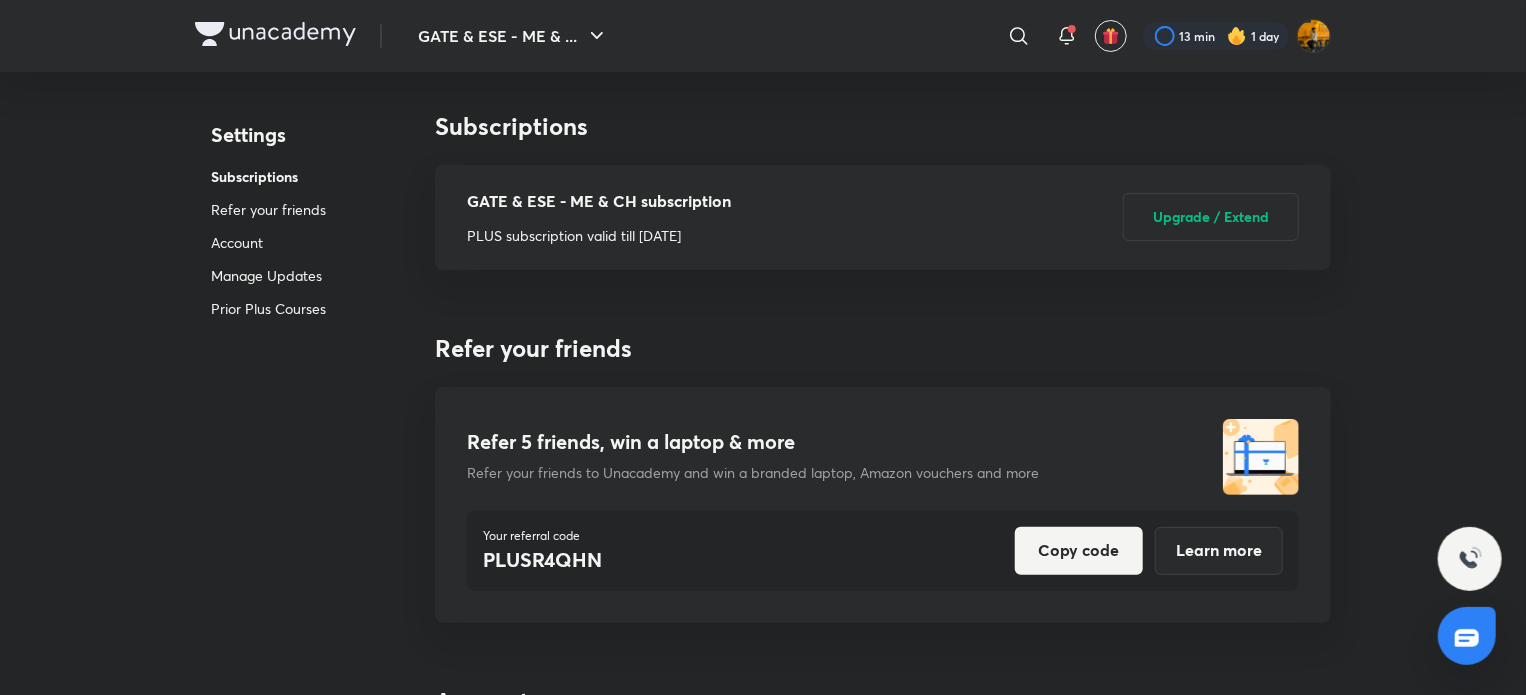 click on "Refer your friends" at bounding box center [268, 209] 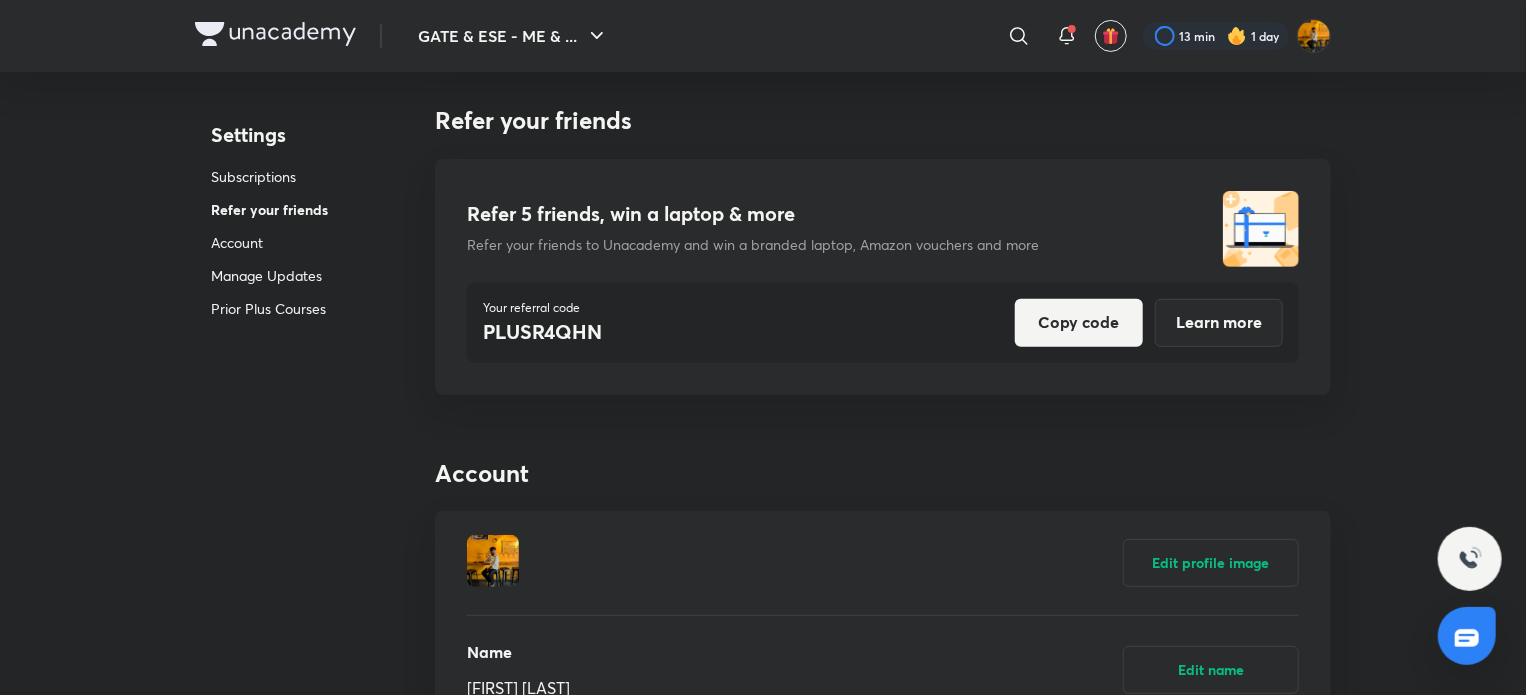 scroll, scrollTop: 230, scrollLeft: 0, axis: vertical 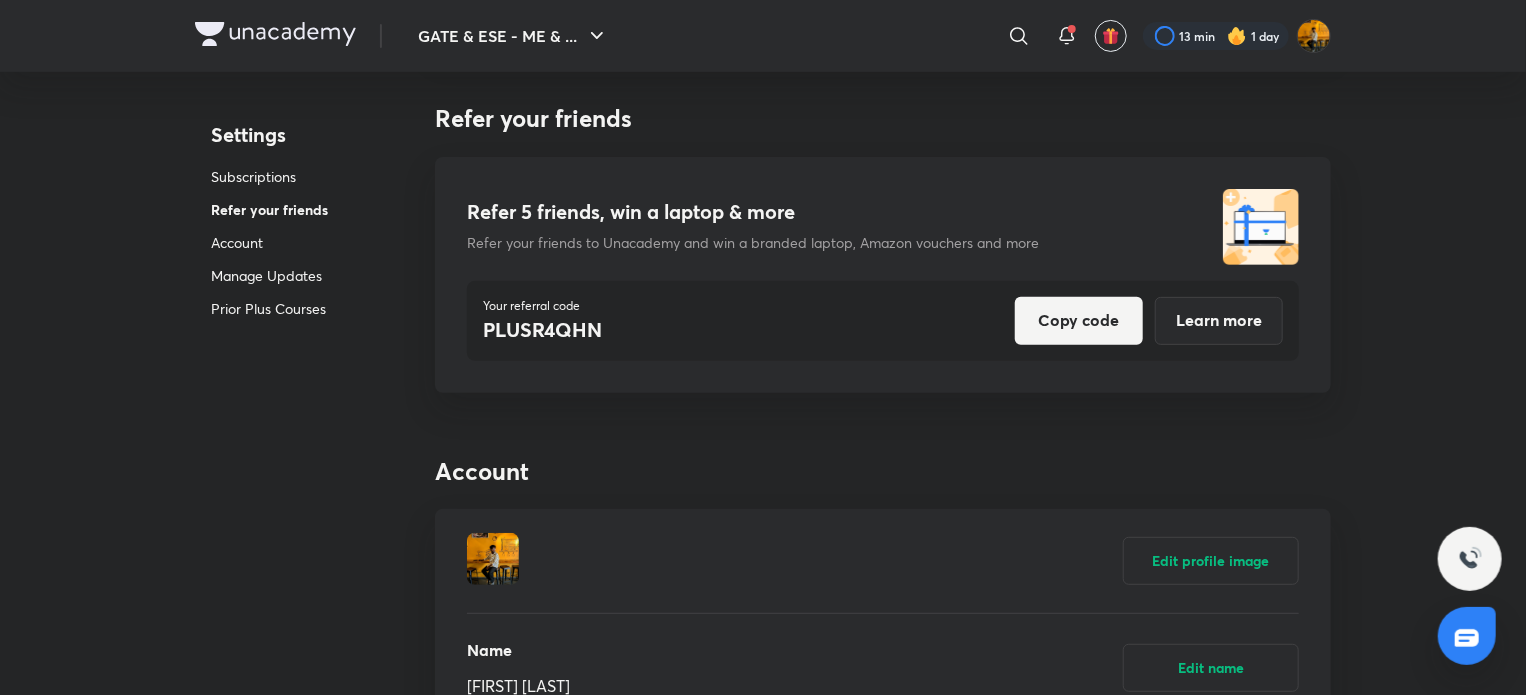 click on "Account" at bounding box center [269, 242] 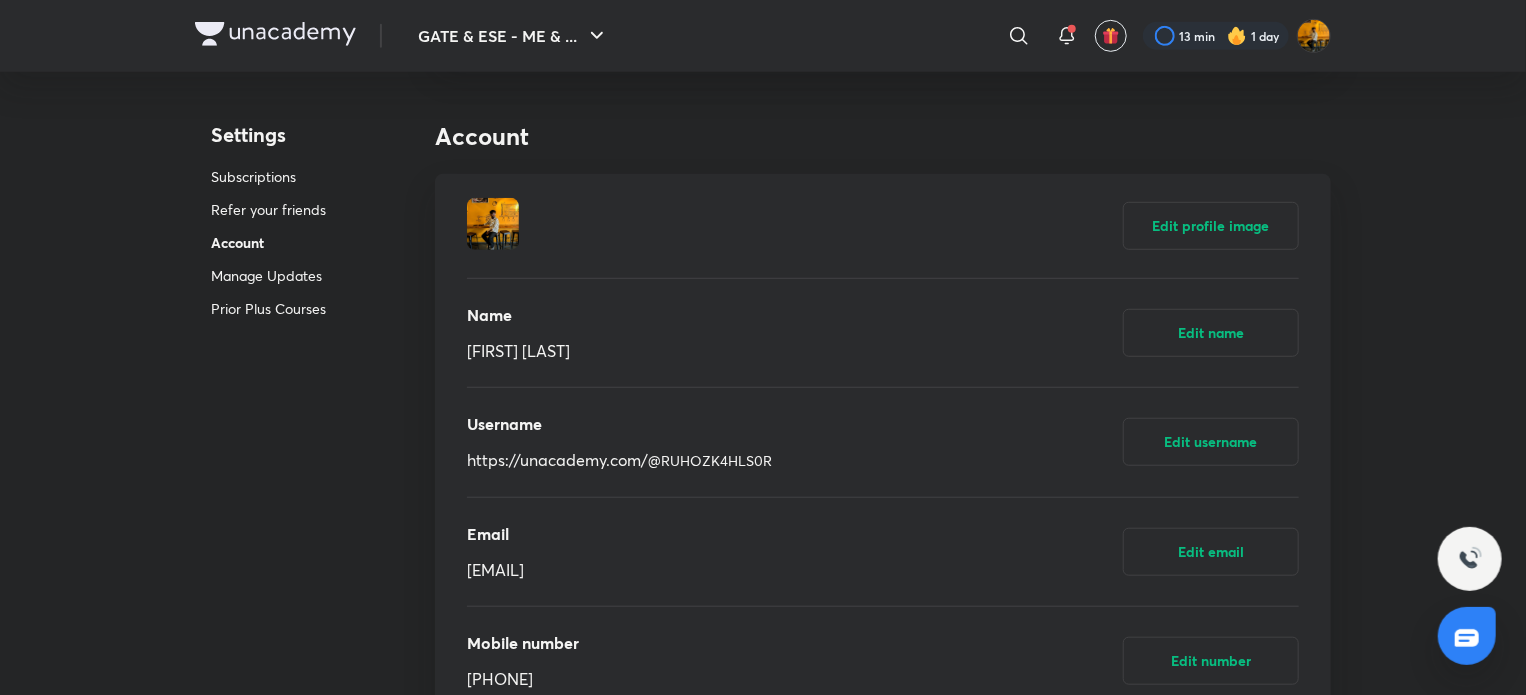 scroll, scrollTop: 583, scrollLeft: 0, axis: vertical 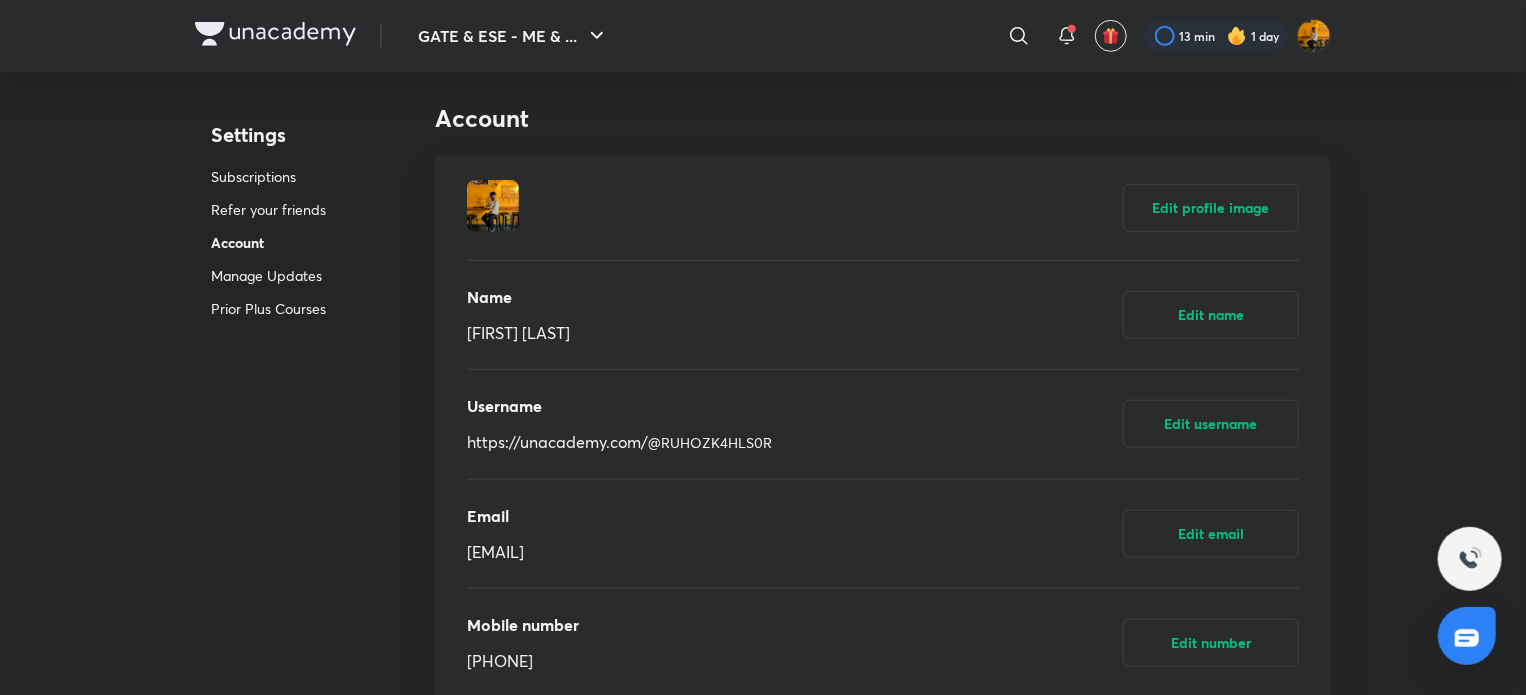 click on "Manage Updates" at bounding box center (268, 275) 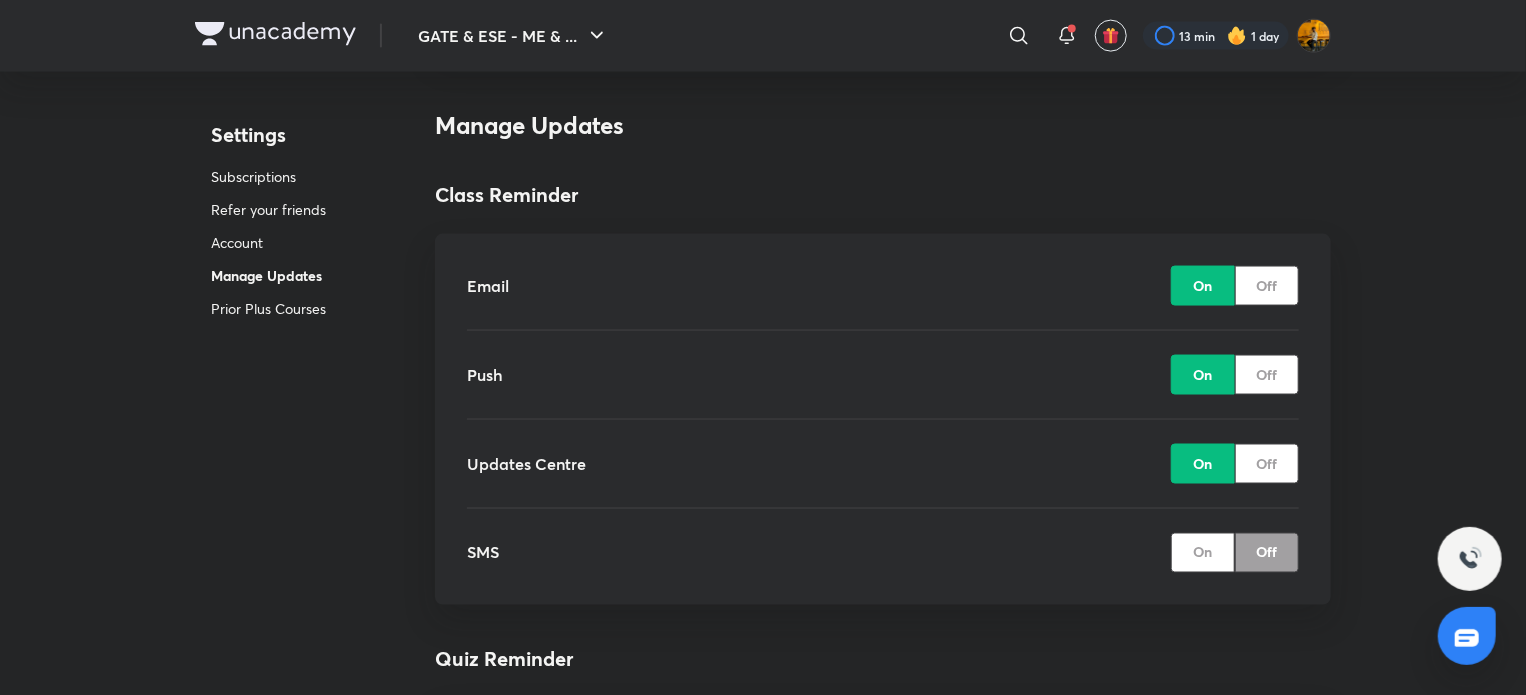 scroll, scrollTop: 1420, scrollLeft: 0, axis: vertical 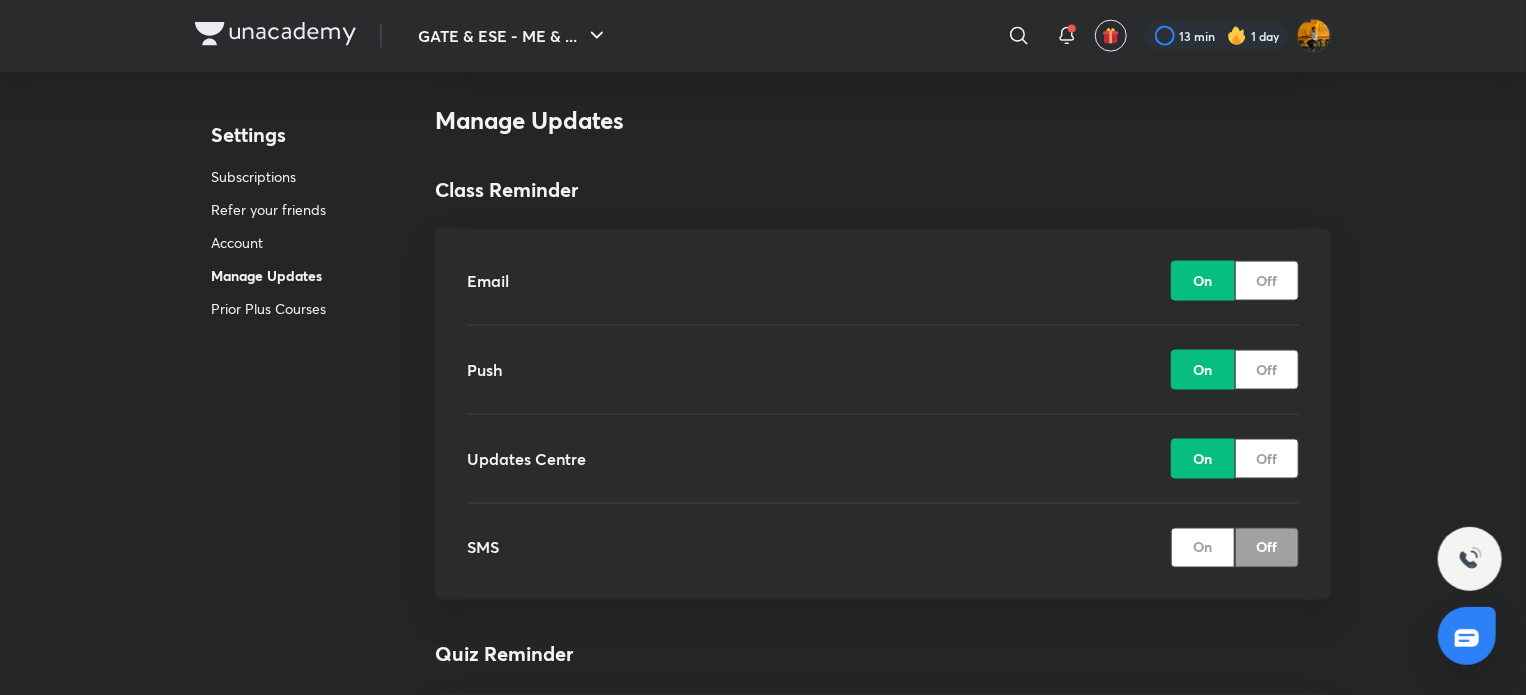 click on "Prior Plus Courses" at bounding box center (268, 308) 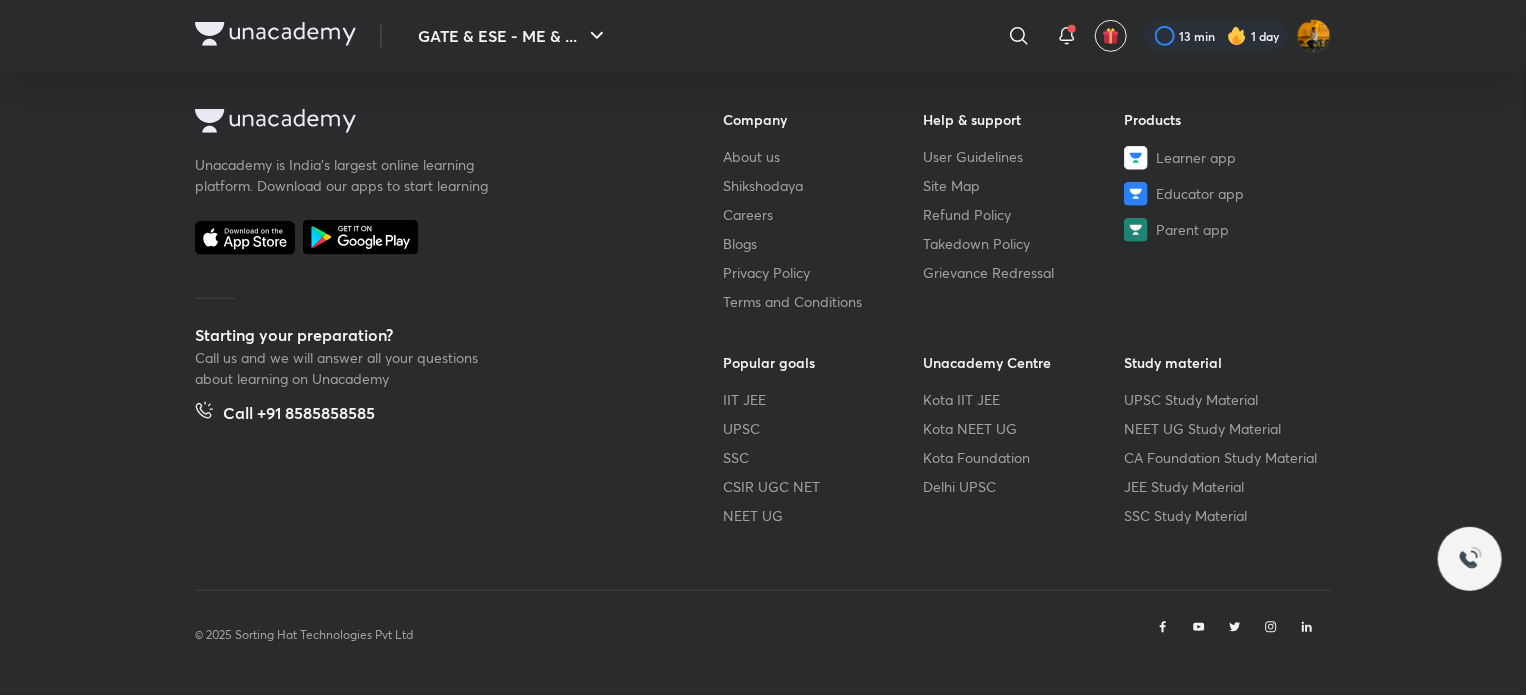 scroll, scrollTop: 0, scrollLeft: 0, axis: both 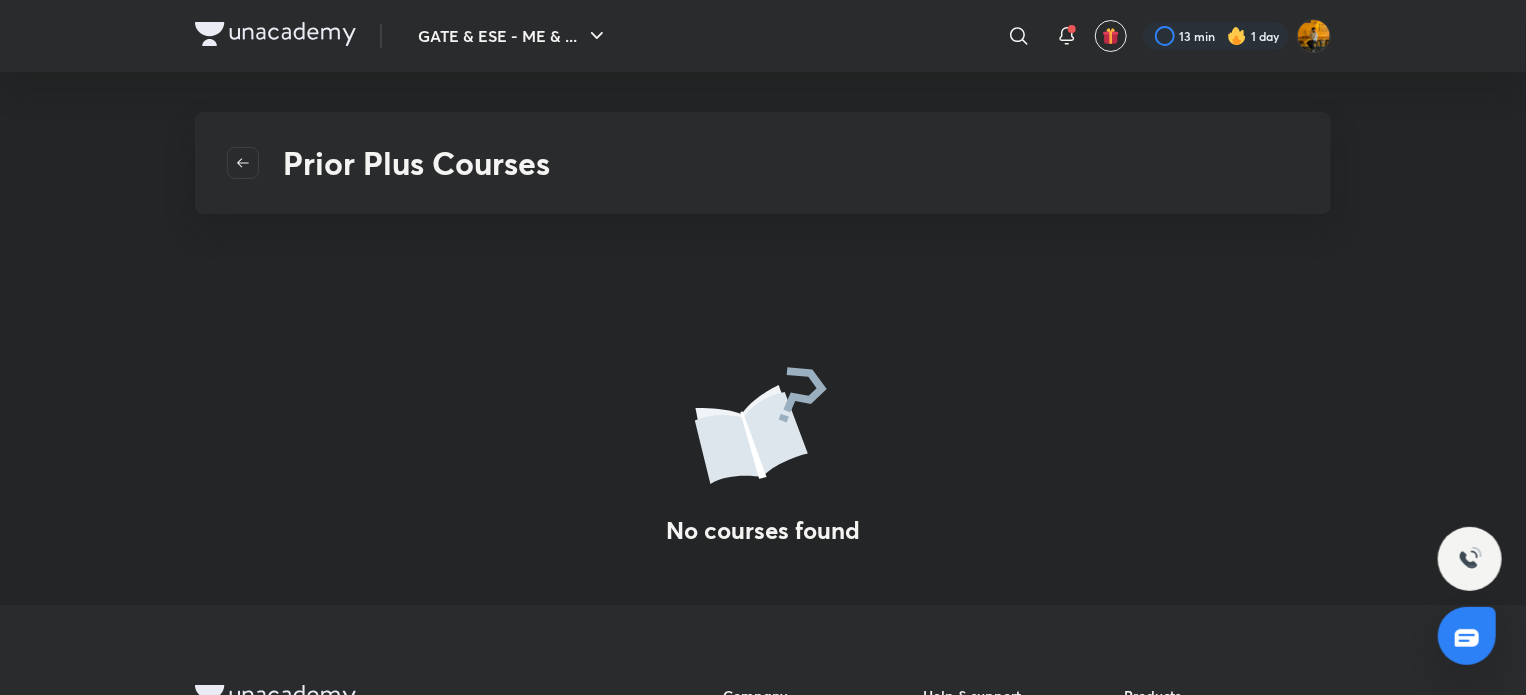drag, startPoint x: 254, startPoint y: 300, endPoint x: 254, endPoint y: 179, distance: 121 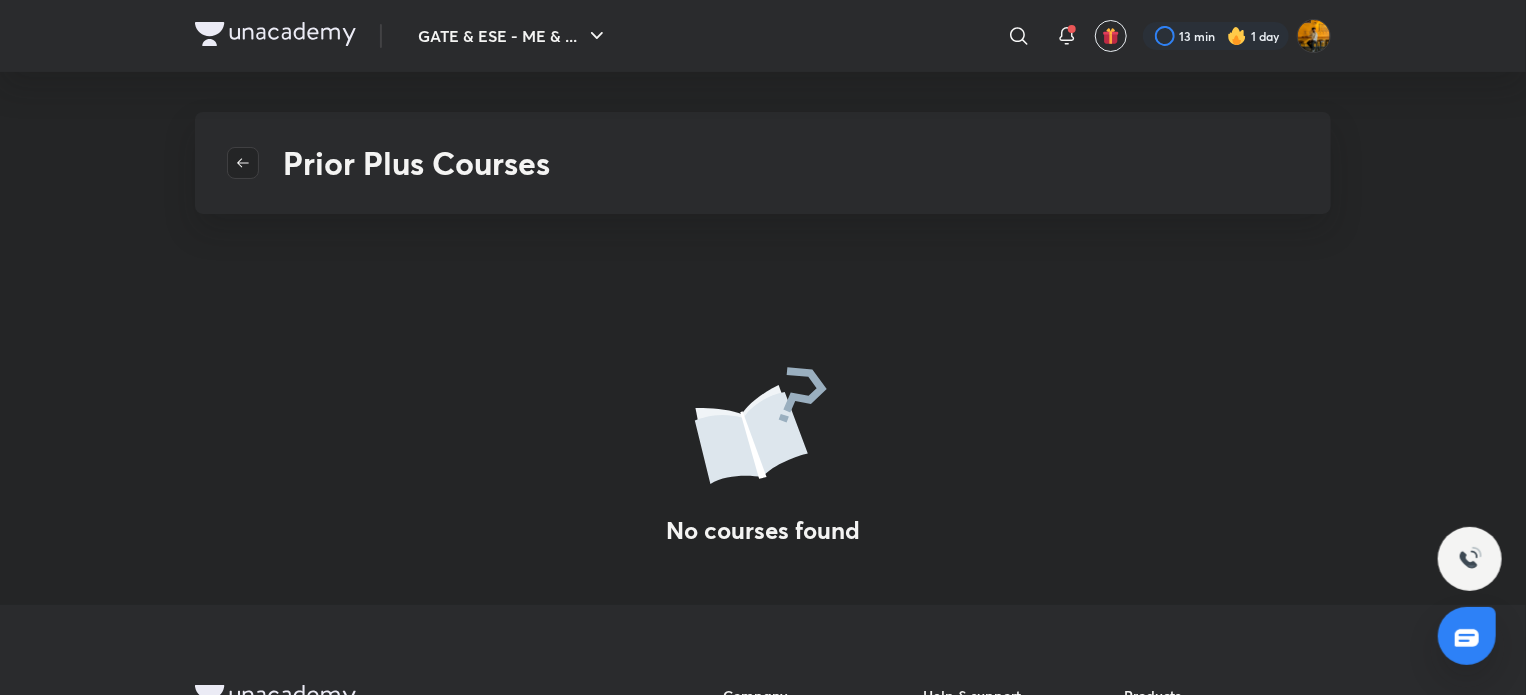 click 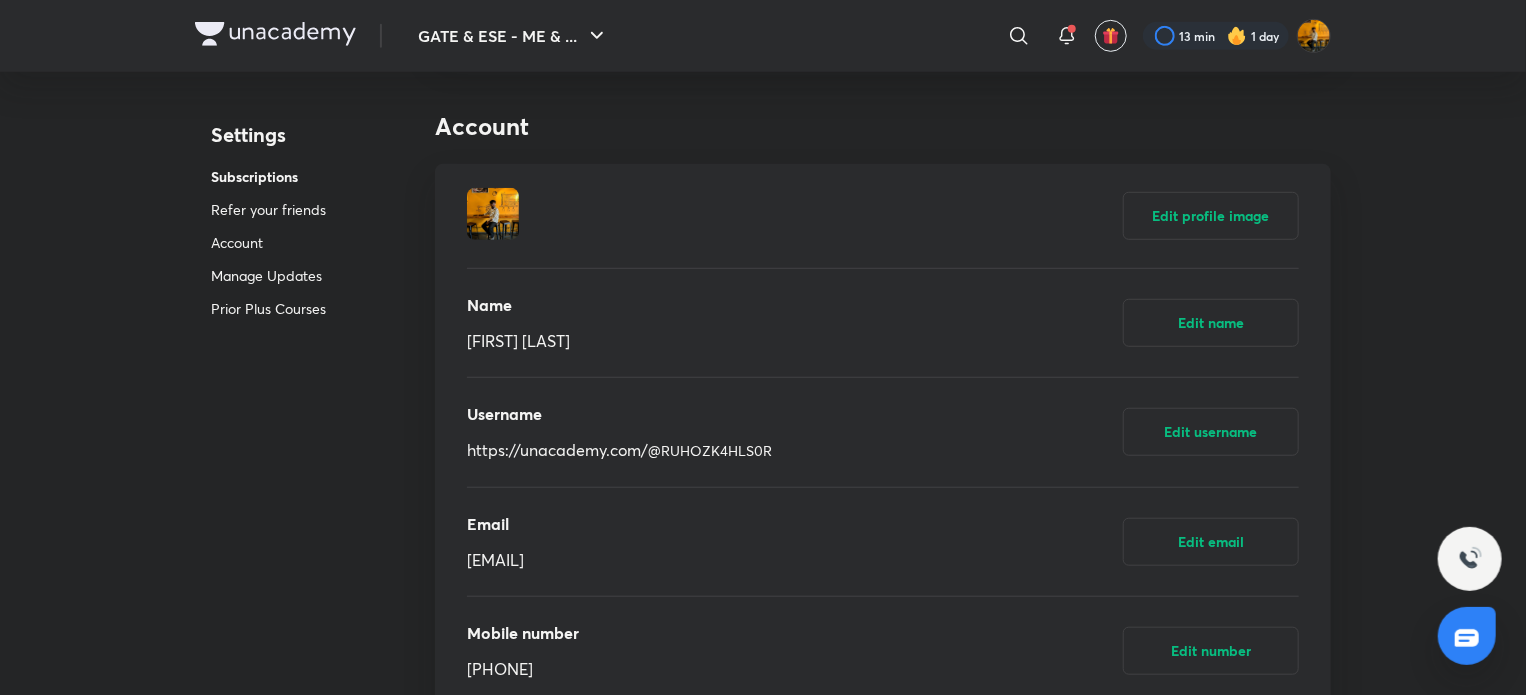 scroll, scrollTop: 0, scrollLeft: 0, axis: both 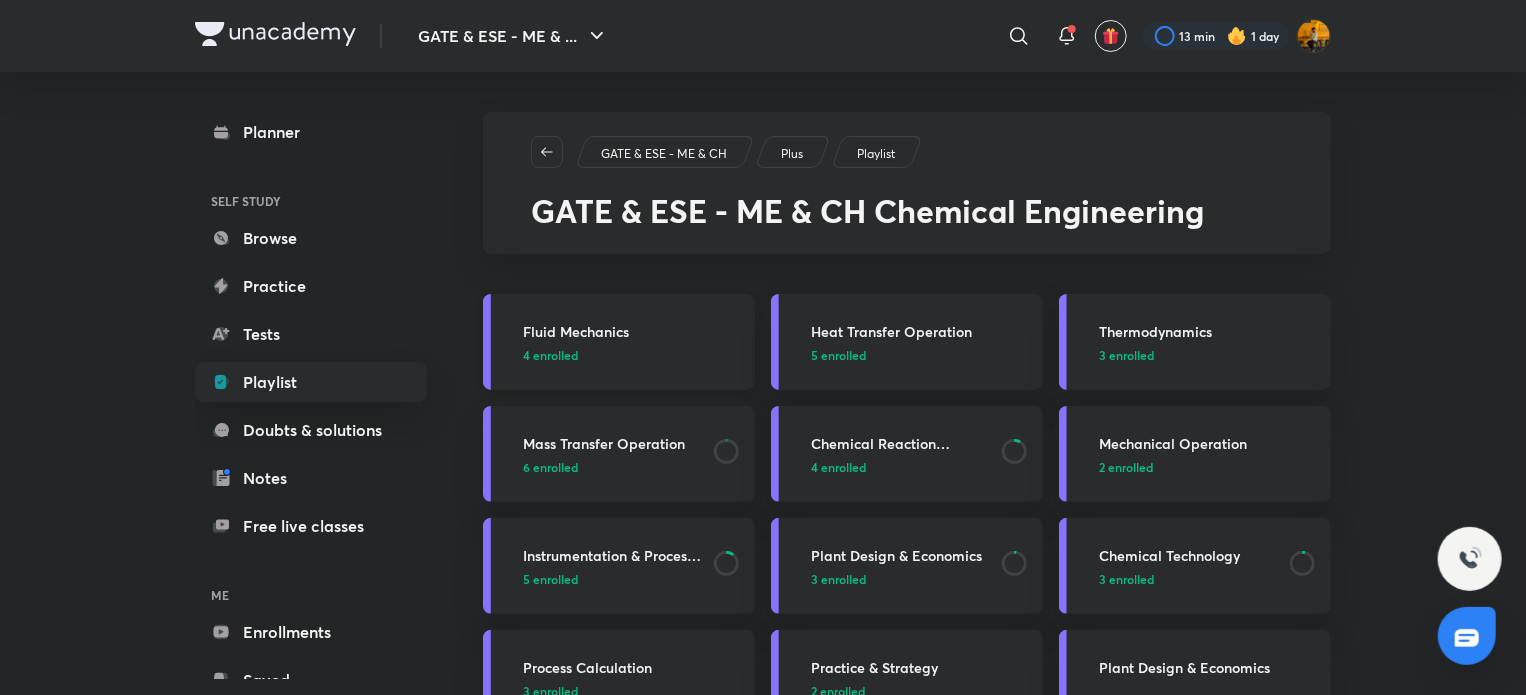 click on "4 enrolled" at bounding box center (633, 355) 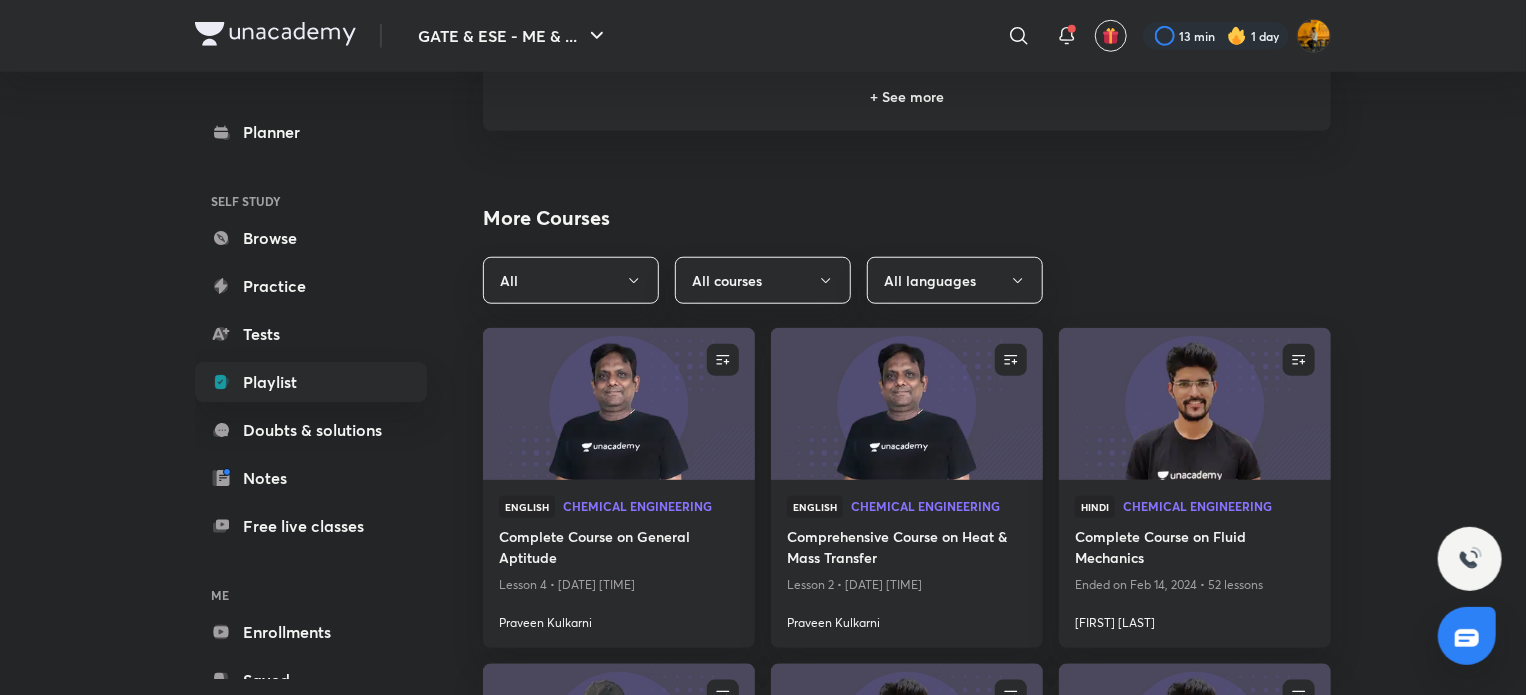 scroll, scrollTop: 894, scrollLeft: 0, axis: vertical 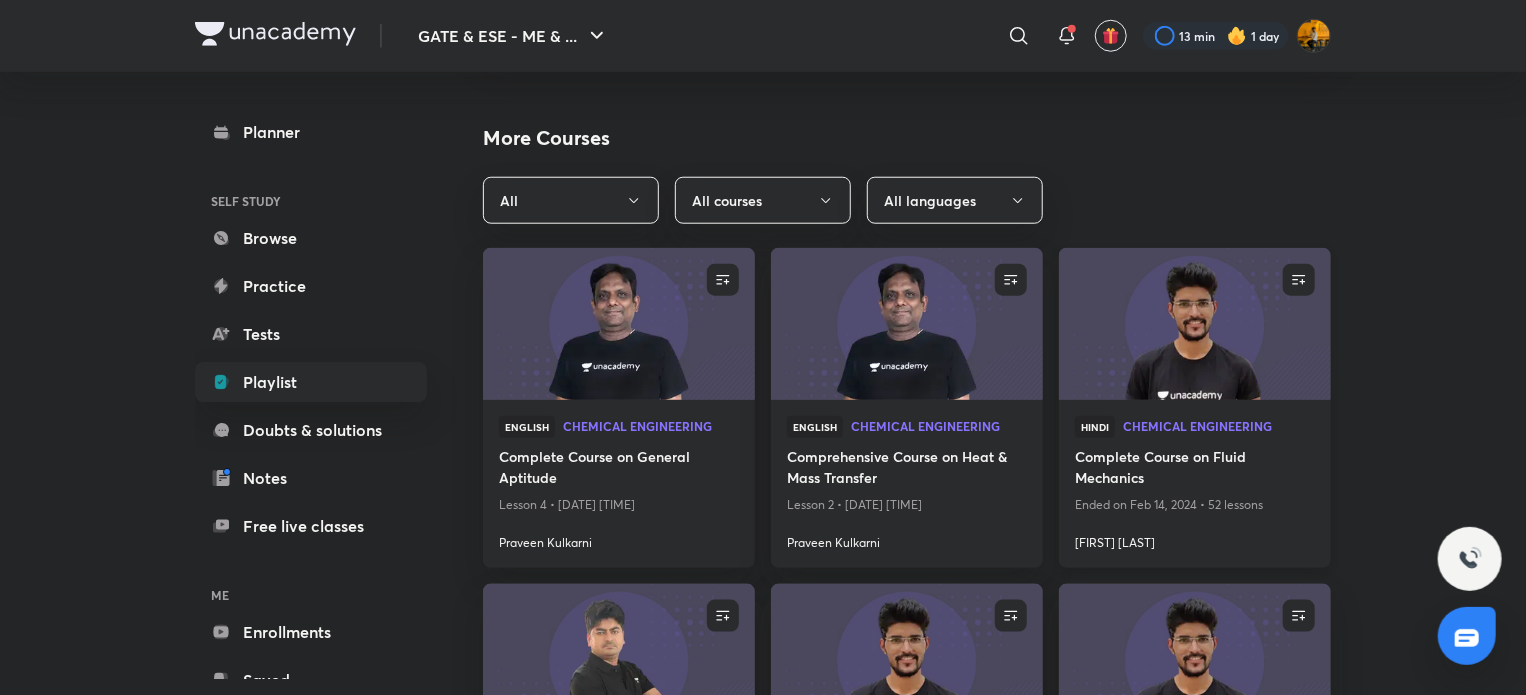 click on "Complete Course on Fluid Mechanics" at bounding box center [1195, 469] 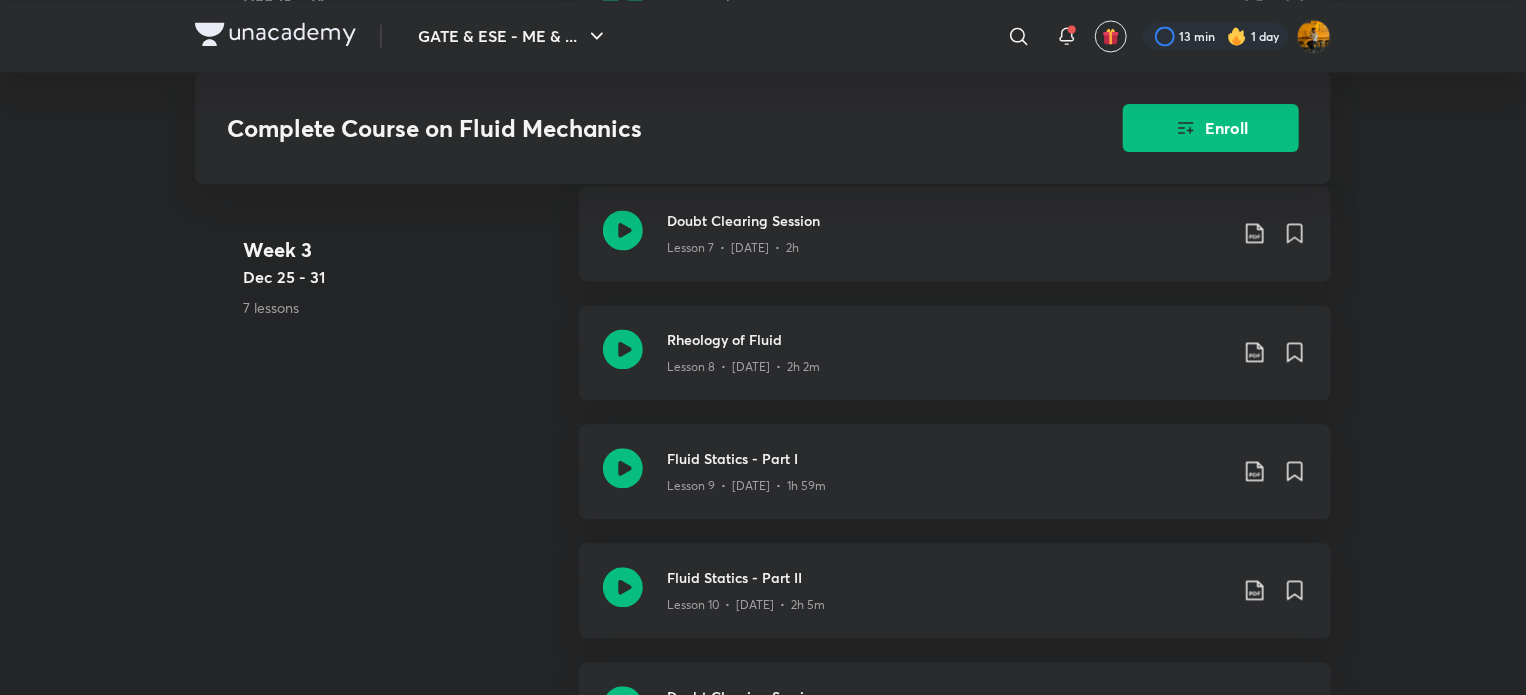 scroll, scrollTop: 2020, scrollLeft: 0, axis: vertical 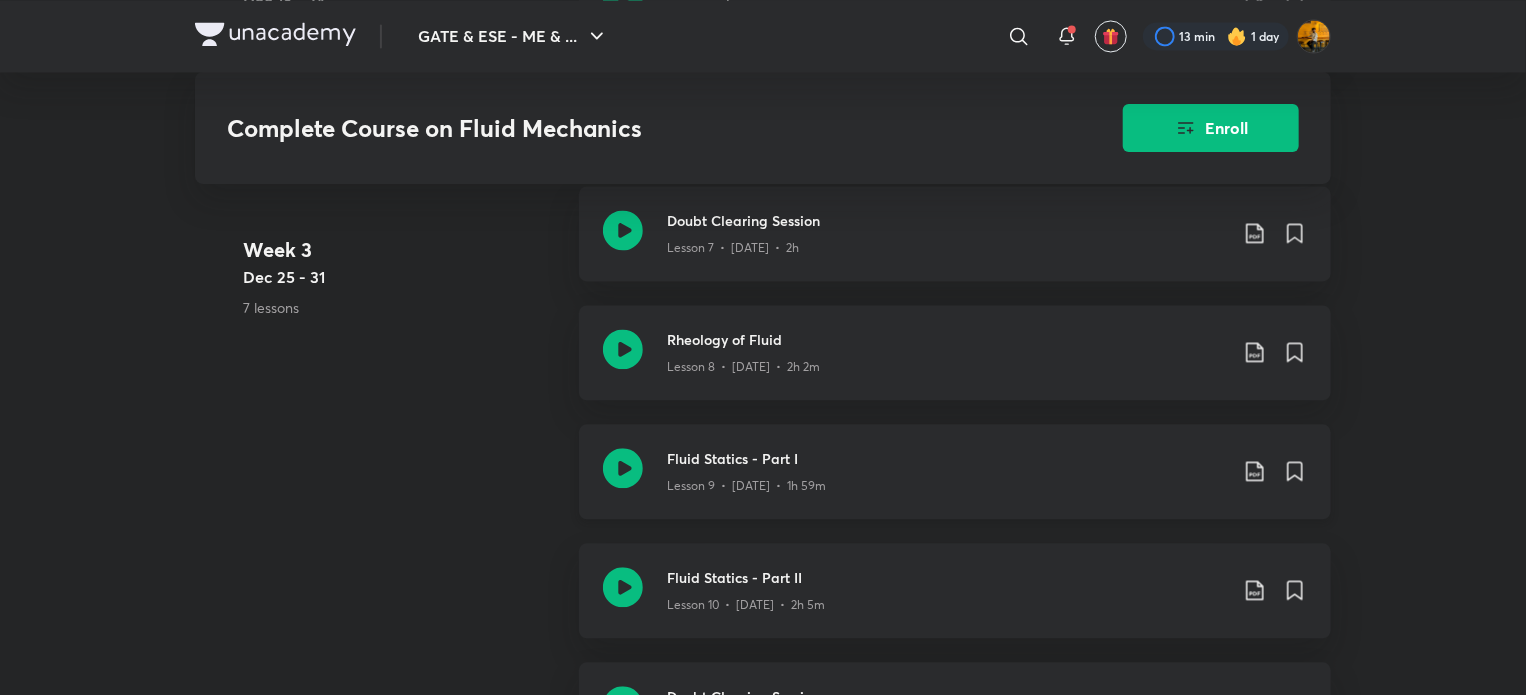 click 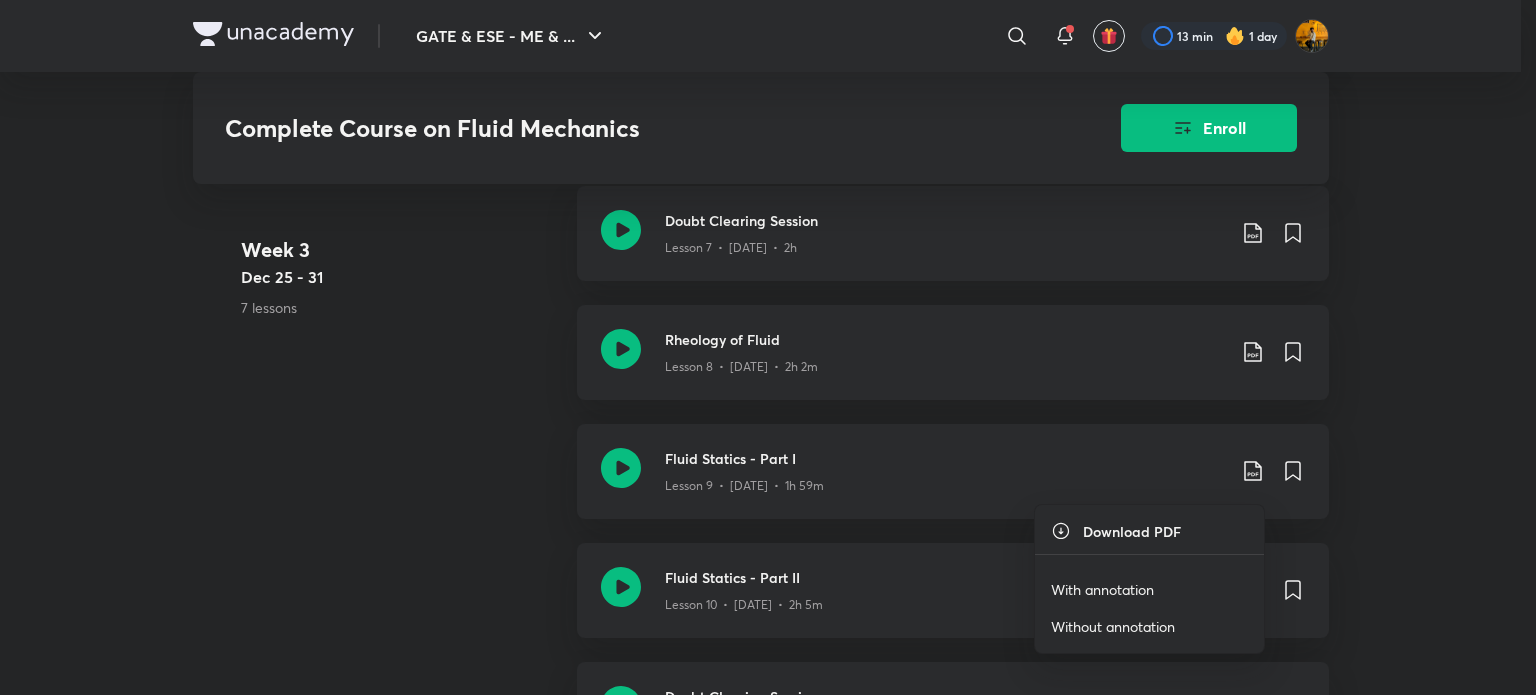click at bounding box center [768, 347] 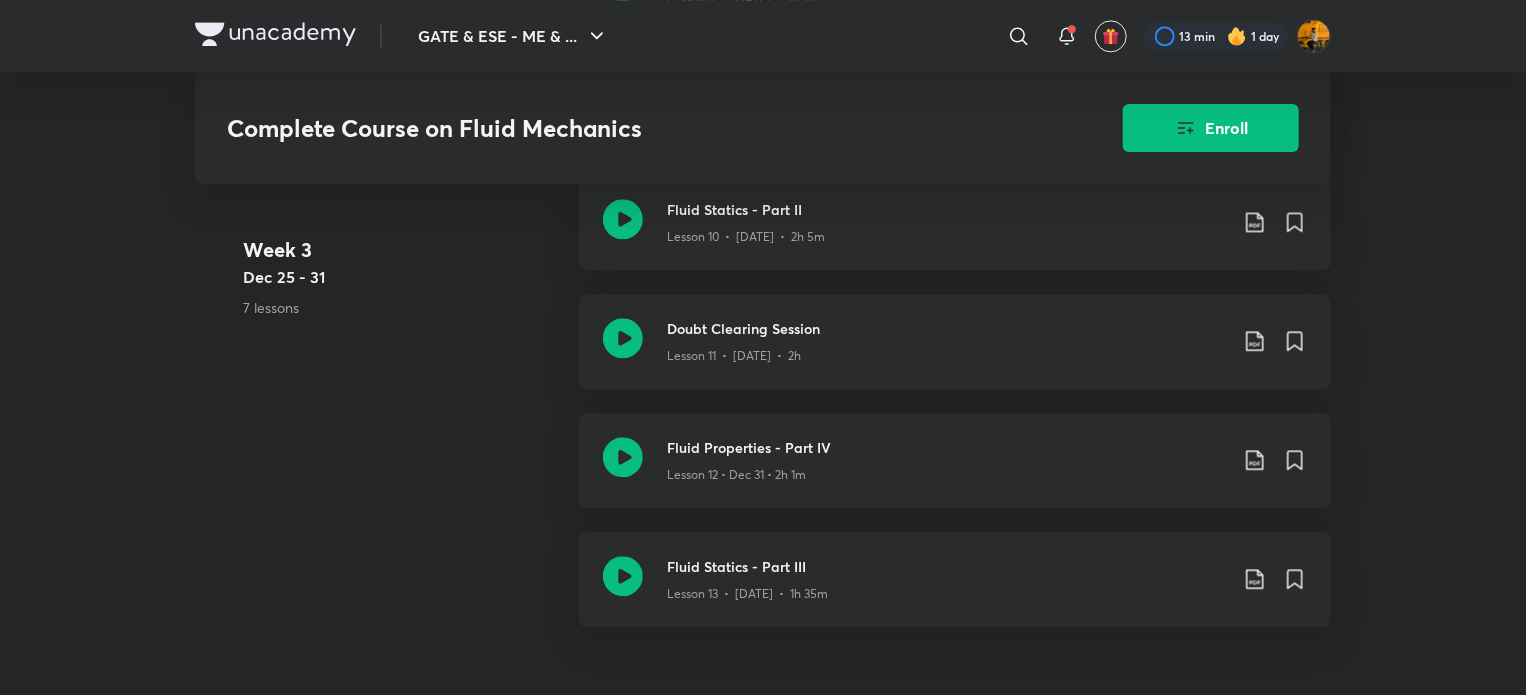 scroll, scrollTop: 2410, scrollLeft: 0, axis: vertical 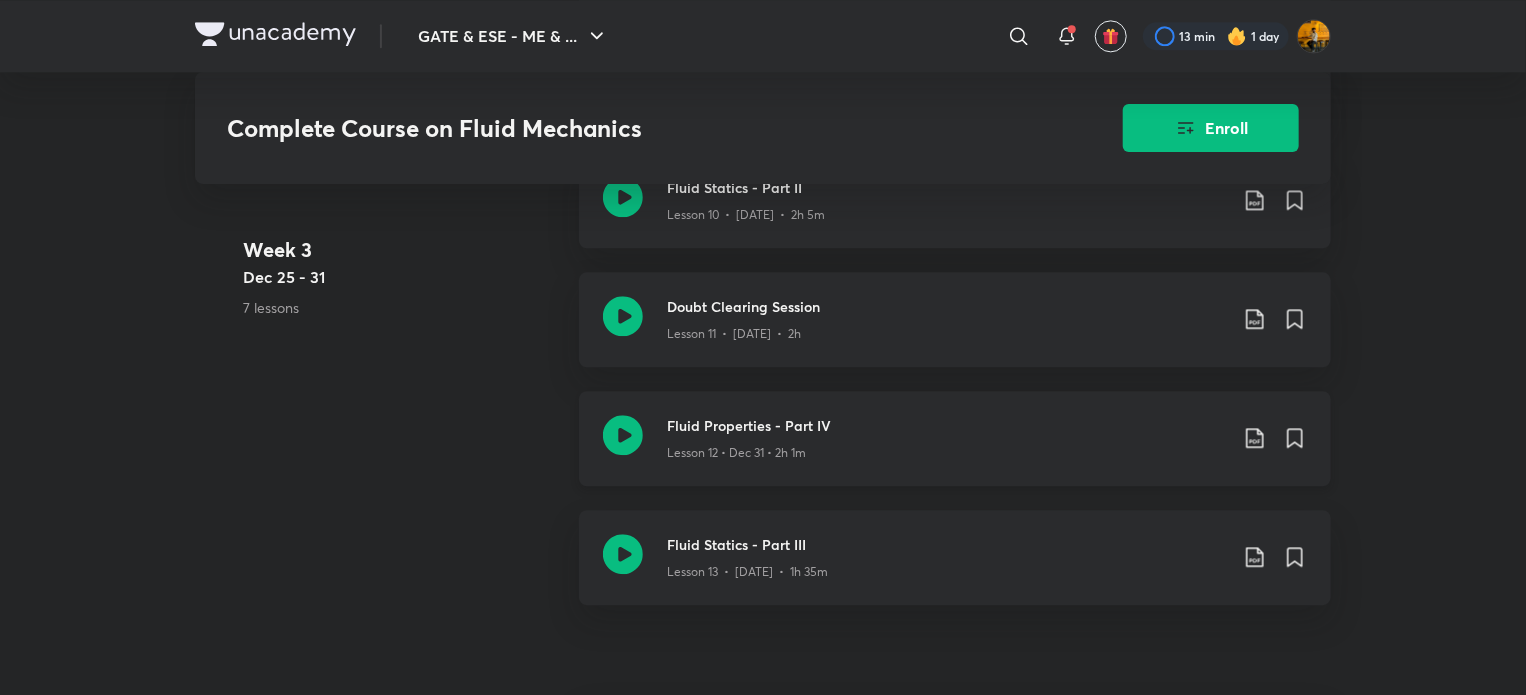 click on "Lesson 12 • Dec 31 • 2h 1m" at bounding box center (947, 449) 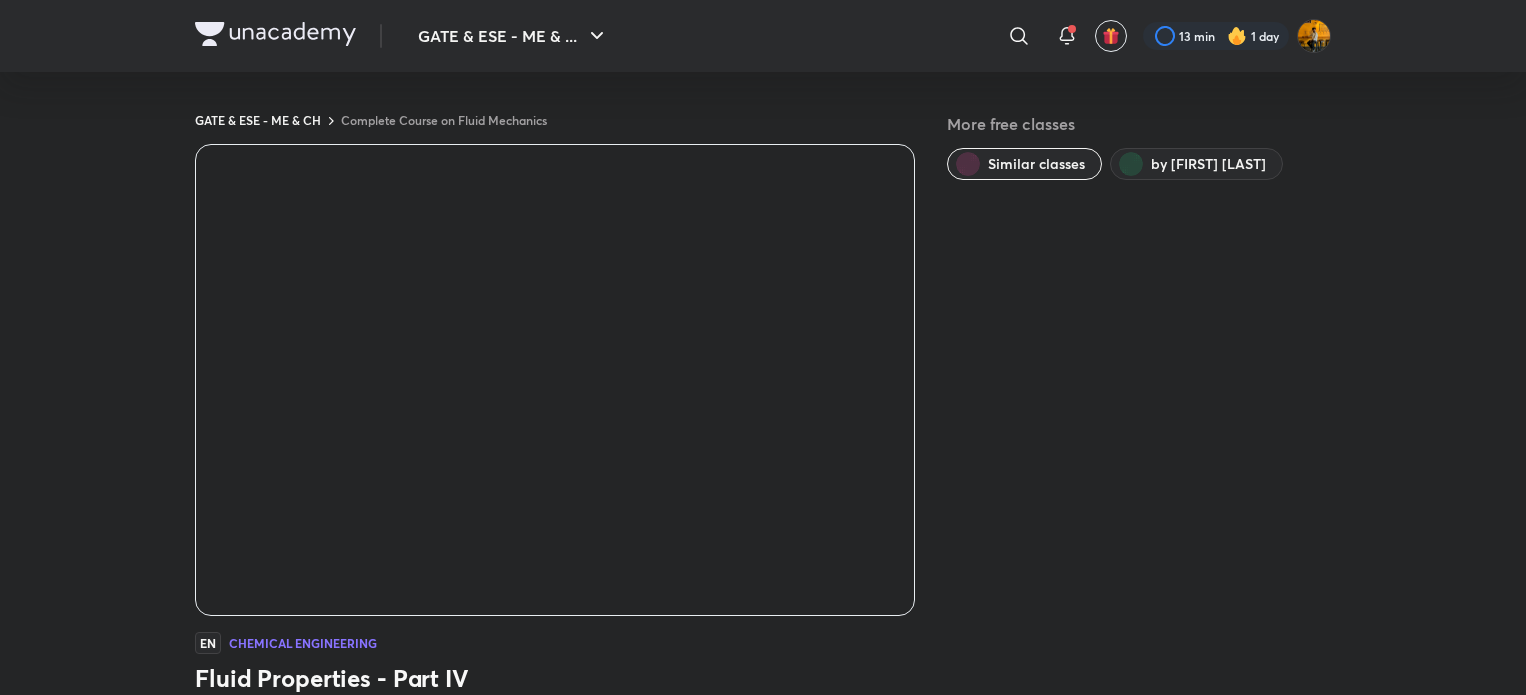 scroll, scrollTop: 0, scrollLeft: 0, axis: both 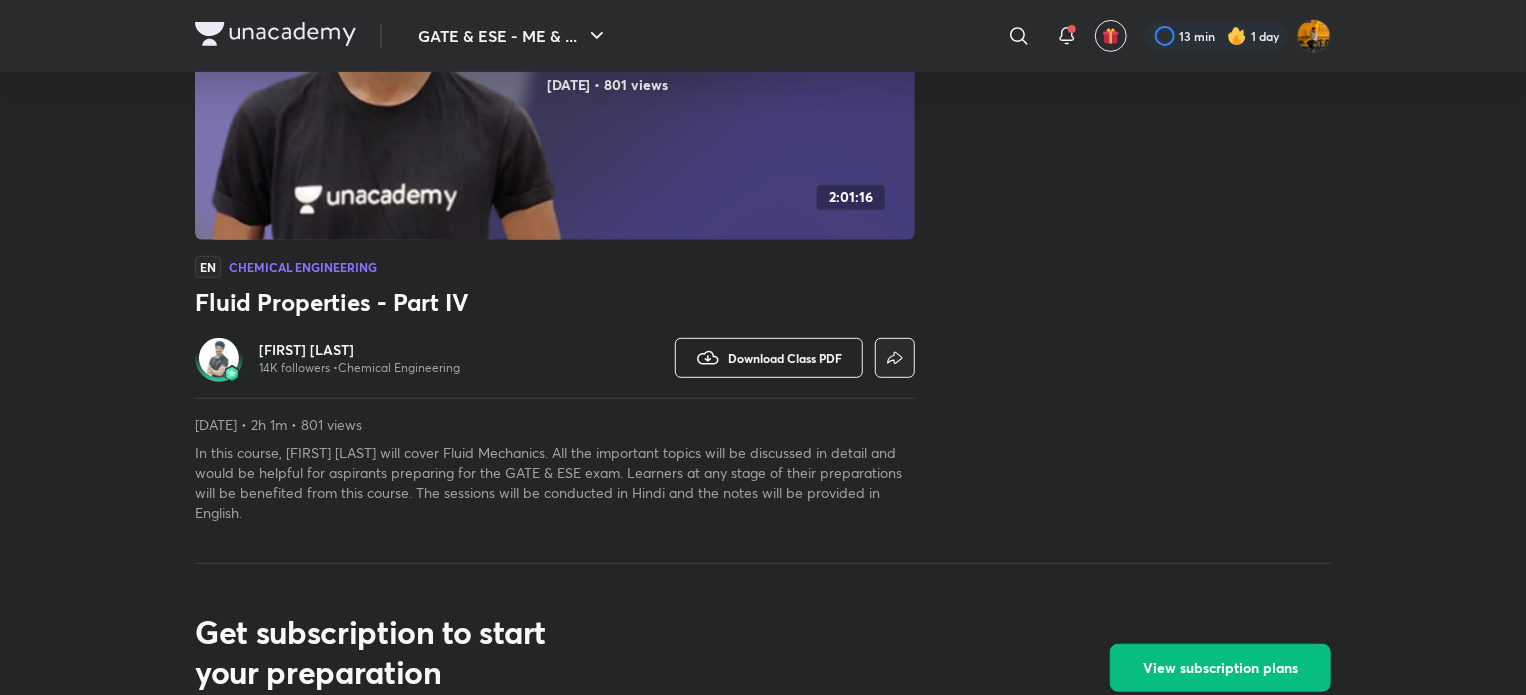 click on "Download Class PDF" at bounding box center (785, 358) 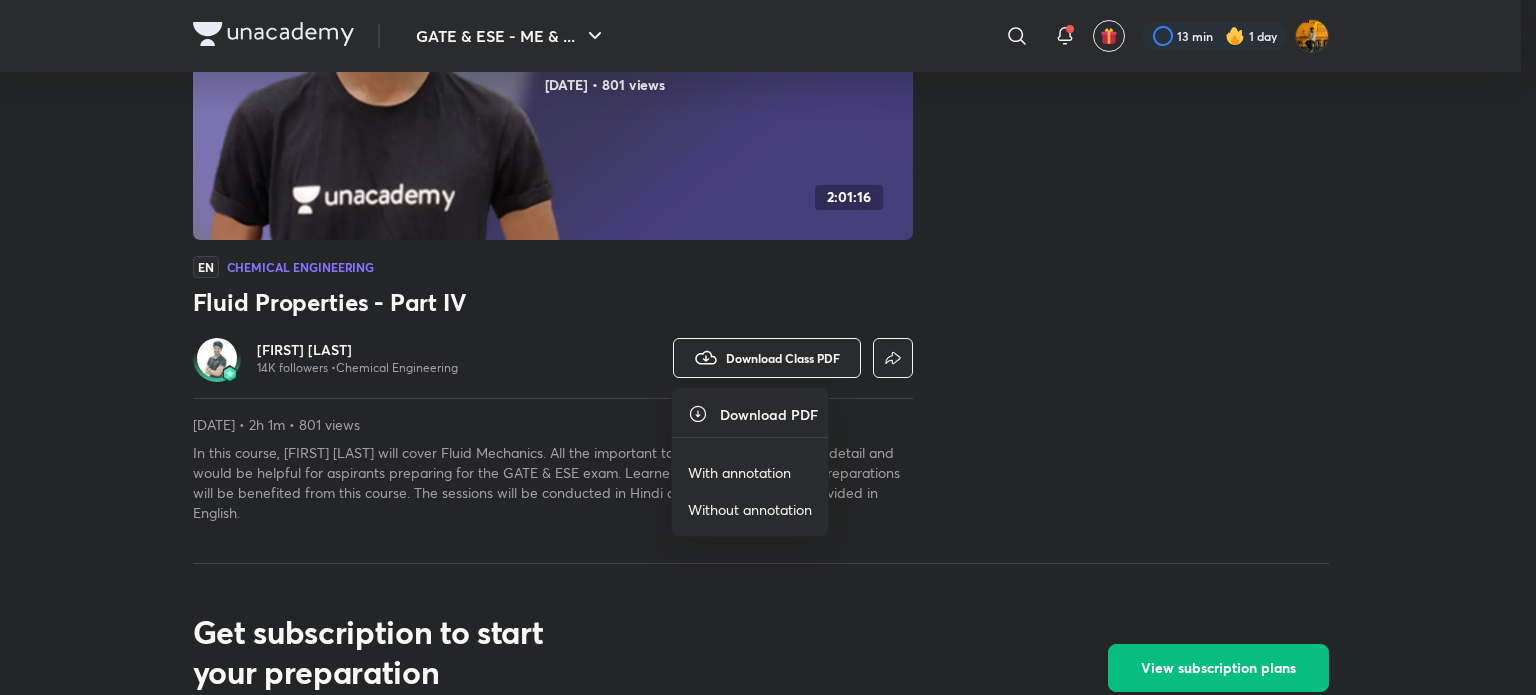 click on "With annotation" at bounding box center (750, 472) 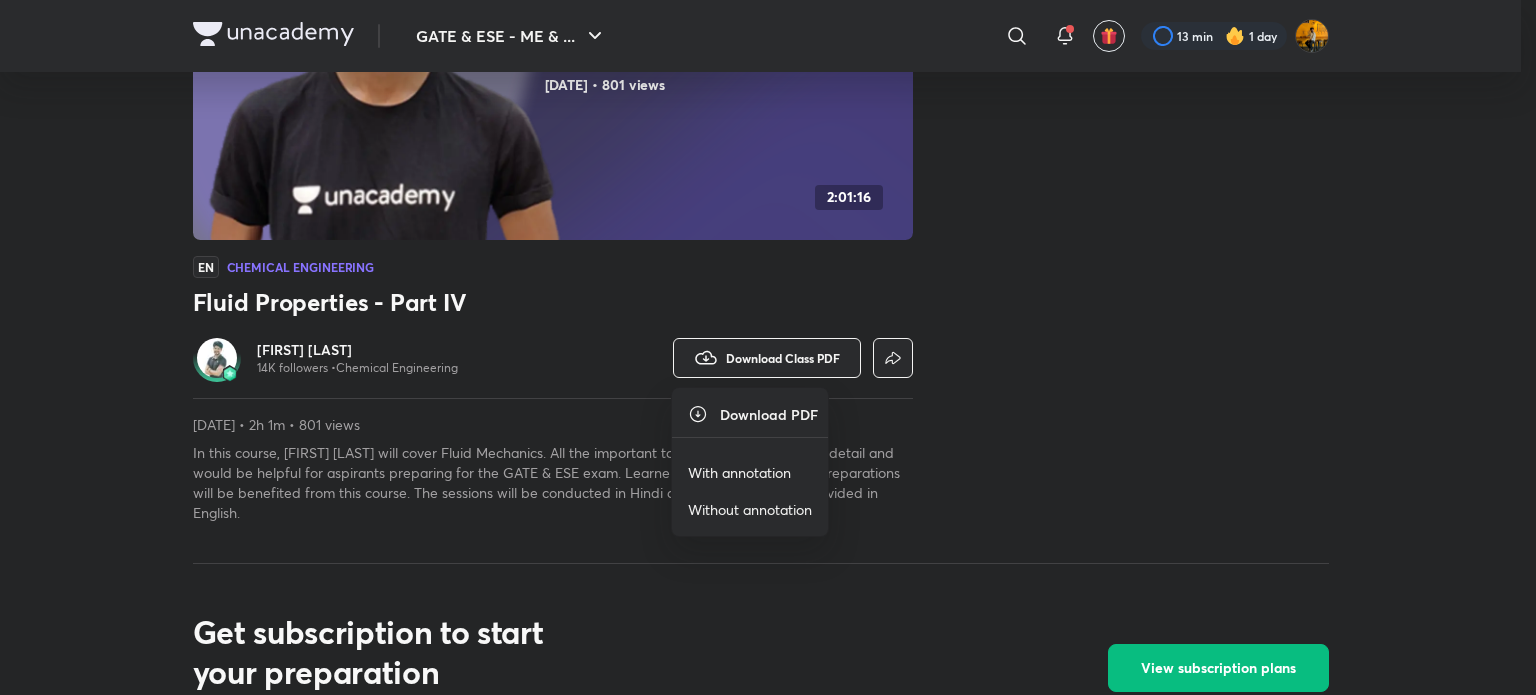click on "With annotation" at bounding box center (739, 472) 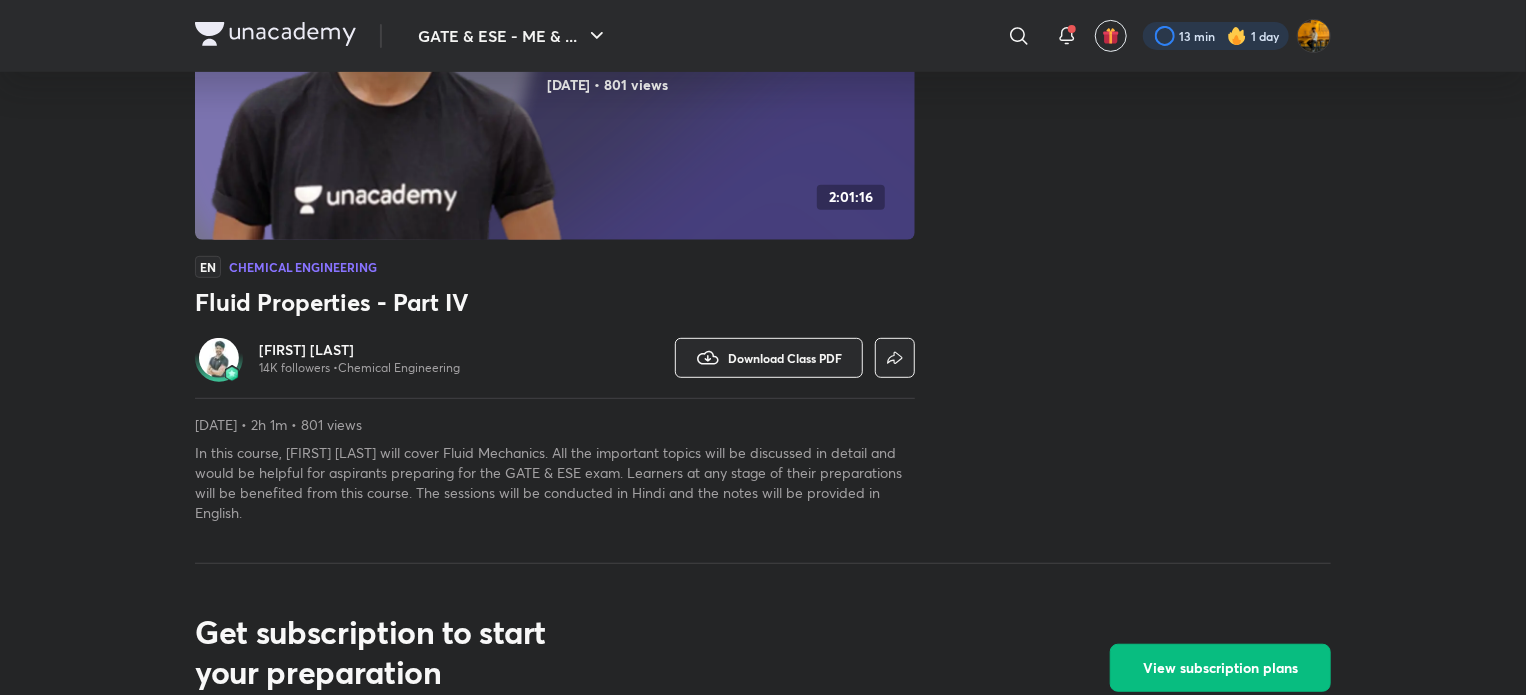 click at bounding box center [1216, 36] 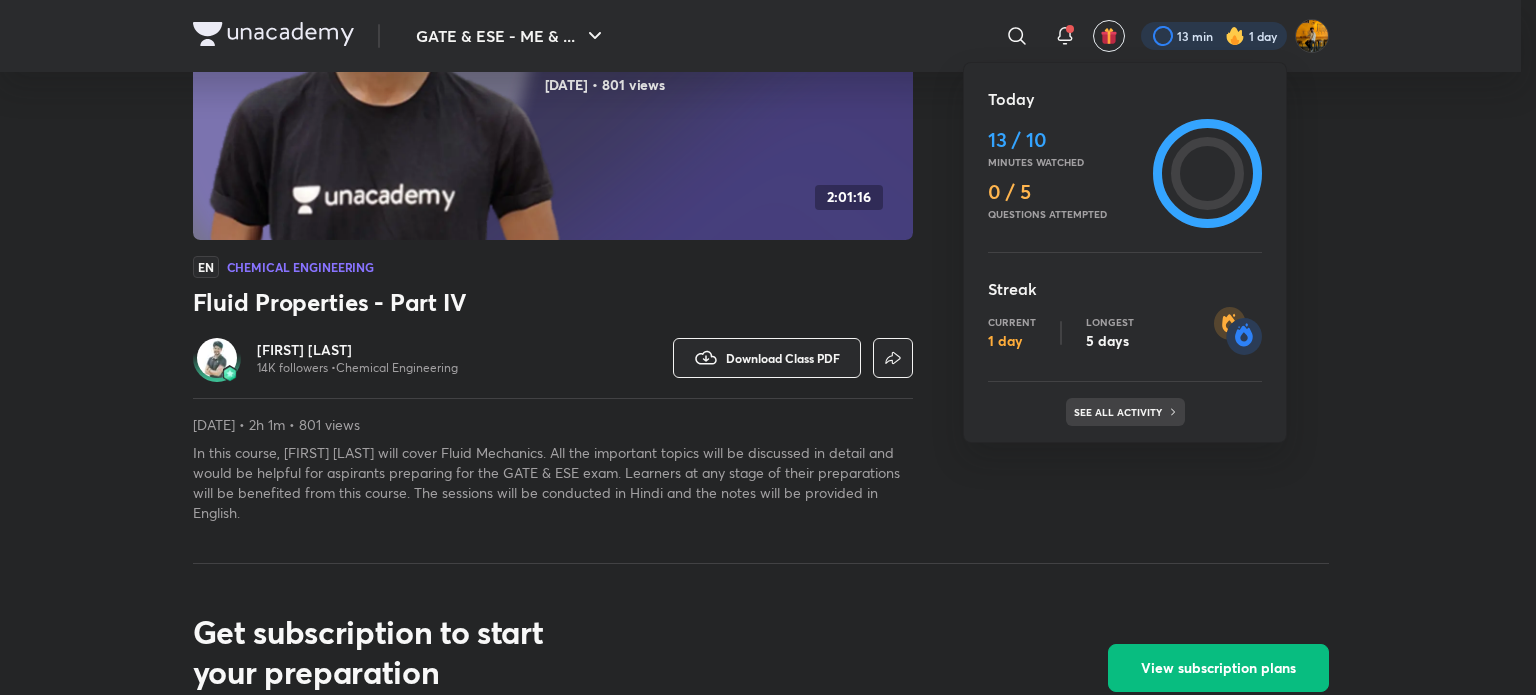 click on "See all activity" at bounding box center (1125, 412) 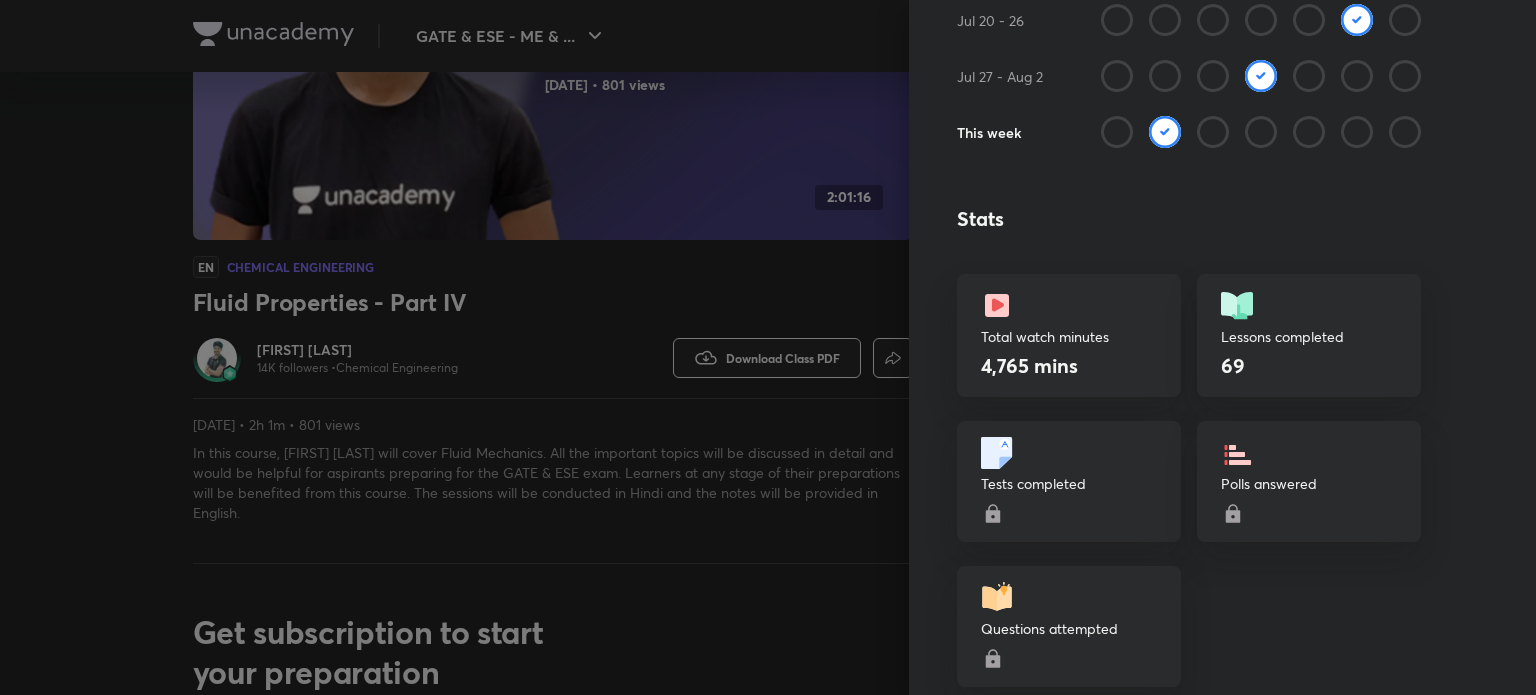 scroll, scrollTop: 483, scrollLeft: 0, axis: vertical 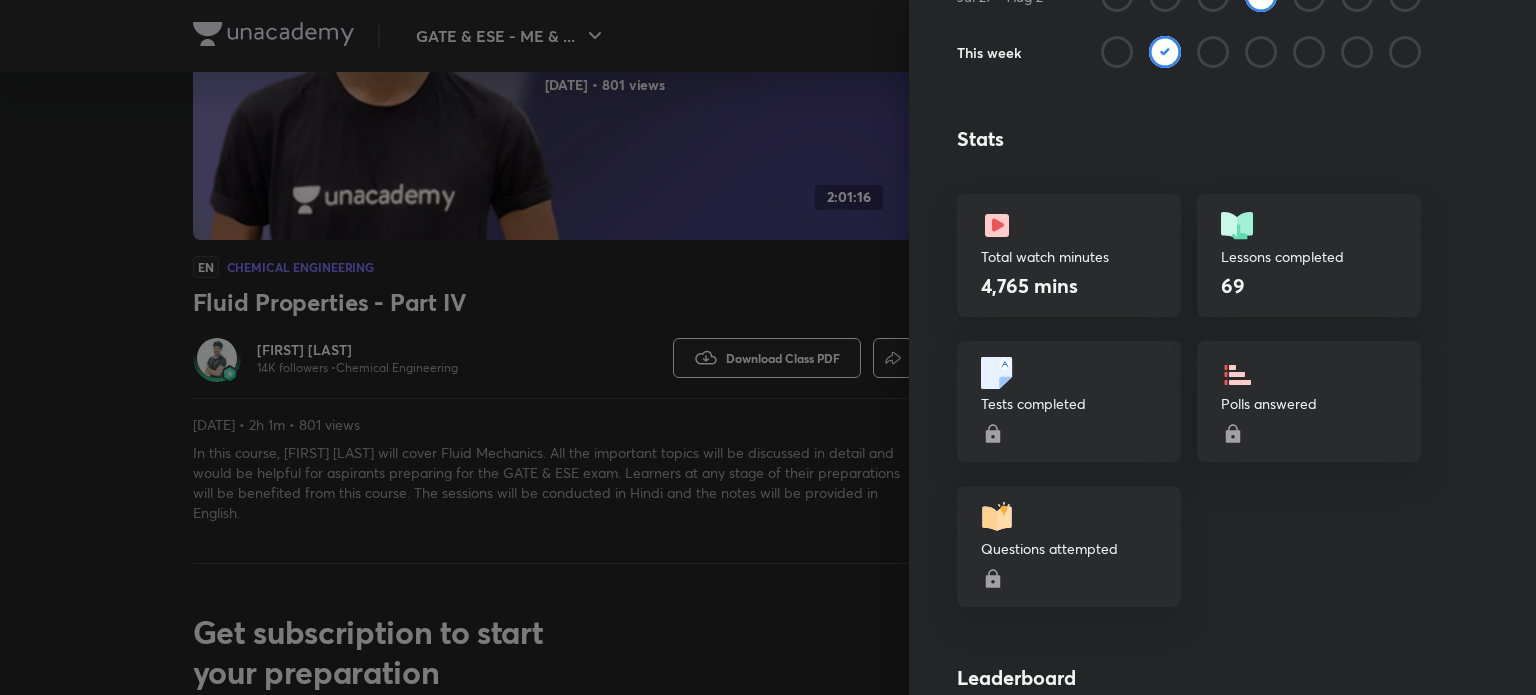 click 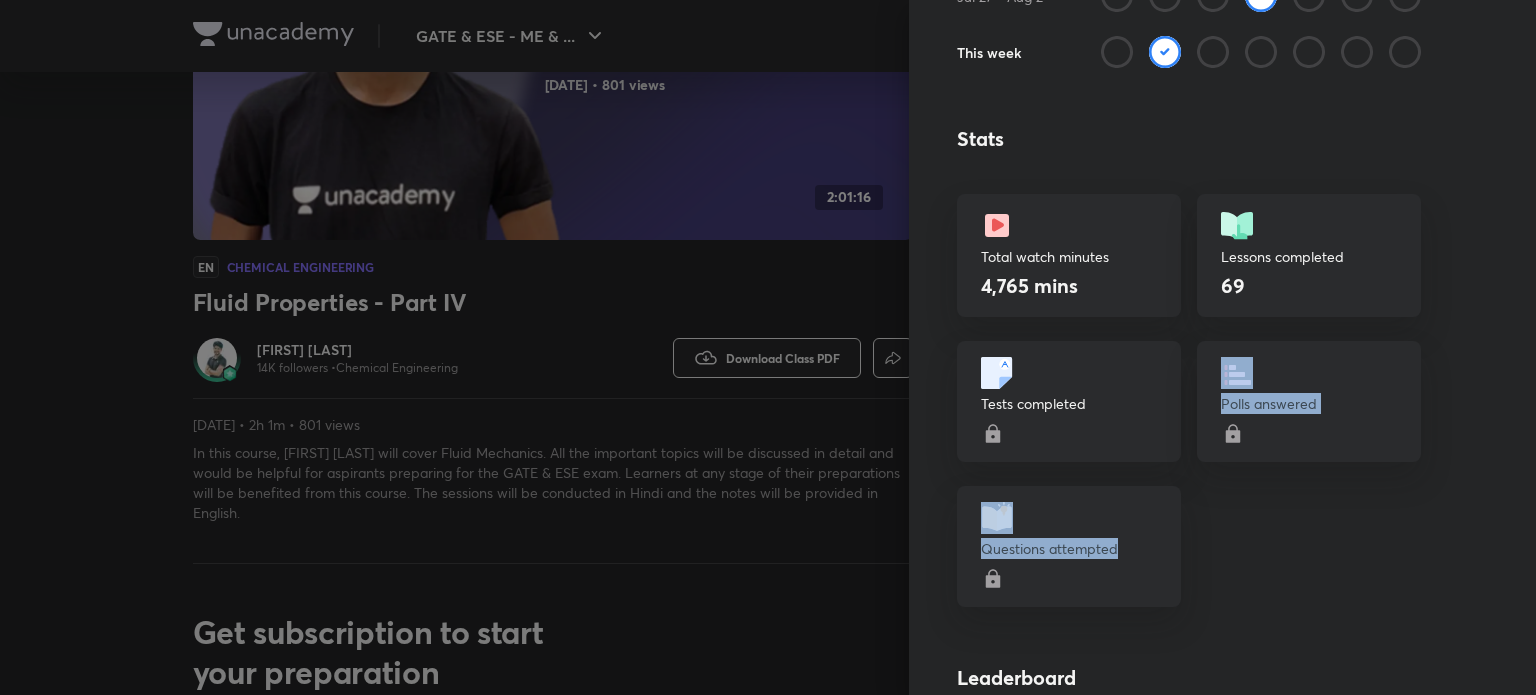 drag, startPoint x: 976, startPoint y: 419, endPoint x: 958, endPoint y: 570, distance: 152.06906 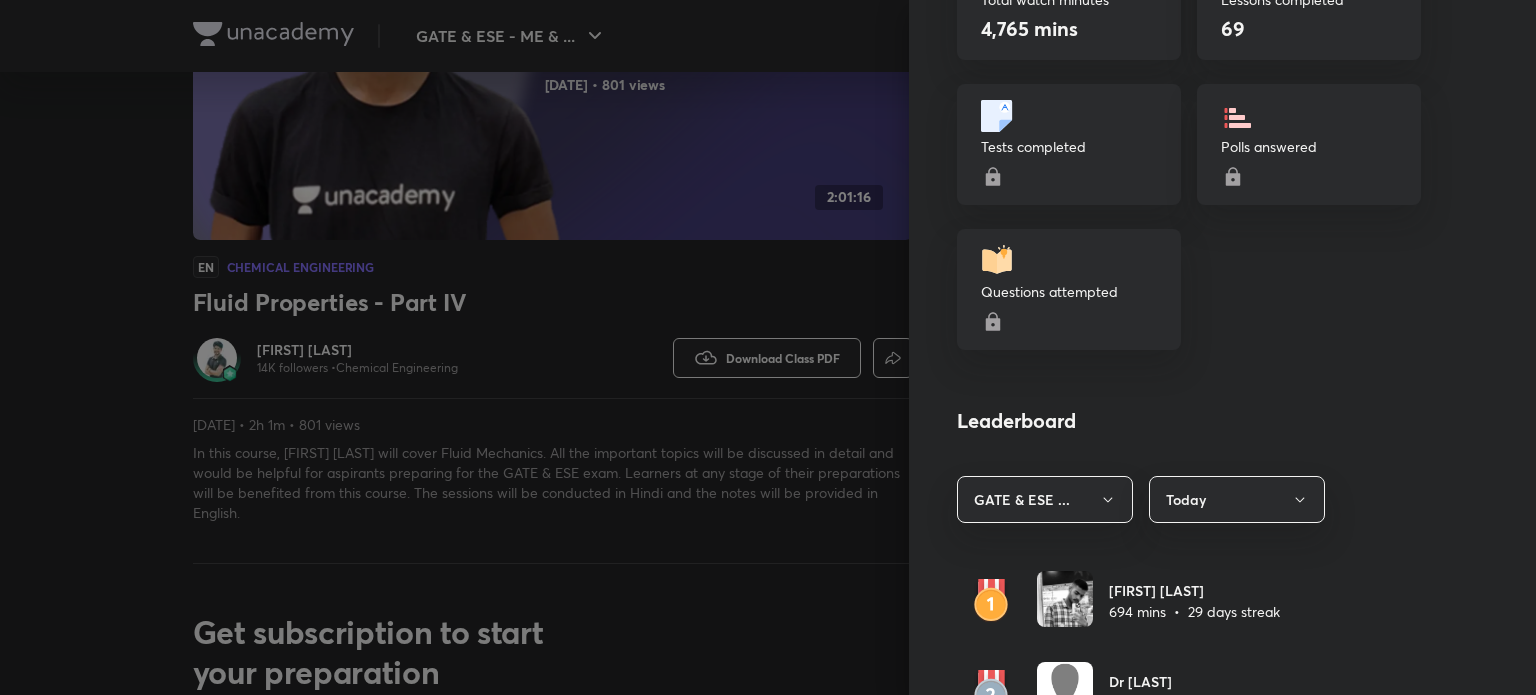 scroll, scrollTop: 764, scrollLeft: 0, axis: vertical 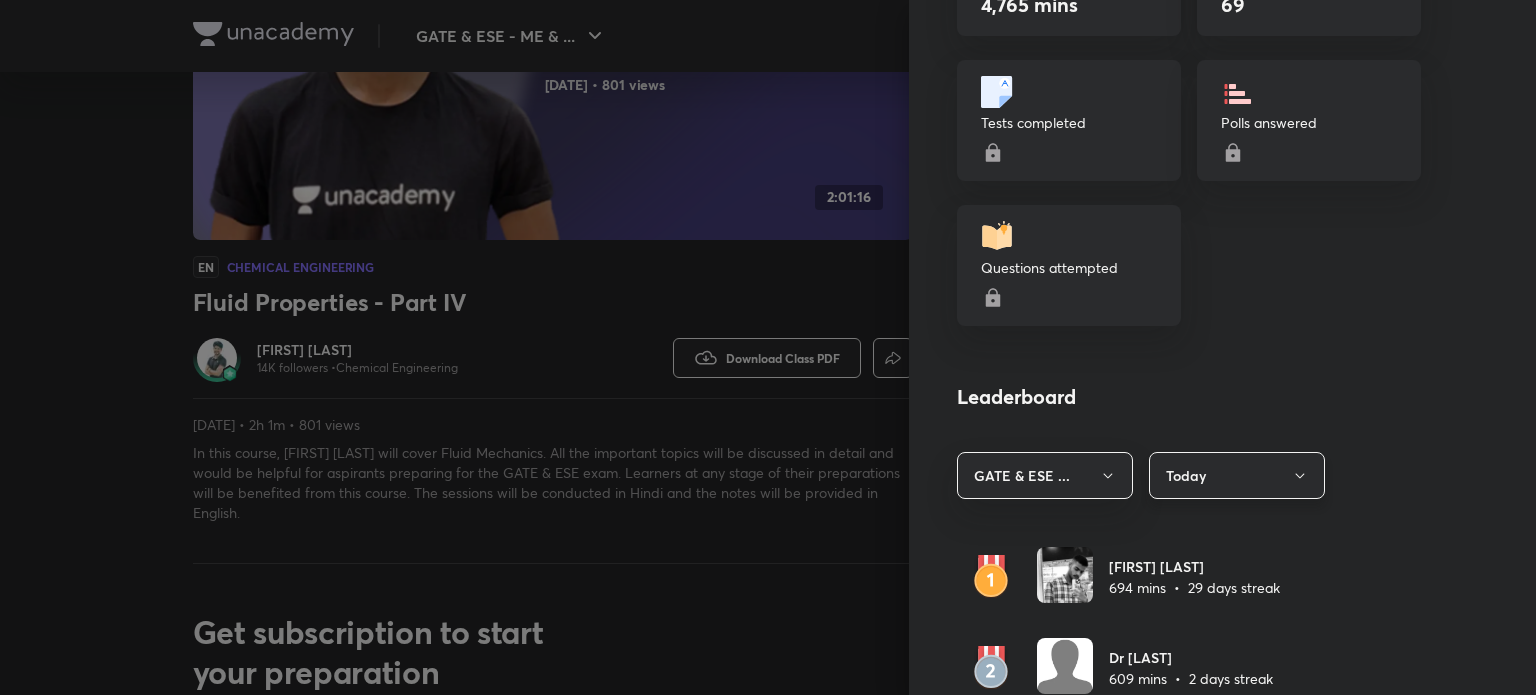 click on "Today" at bounding box center [1237, 475] 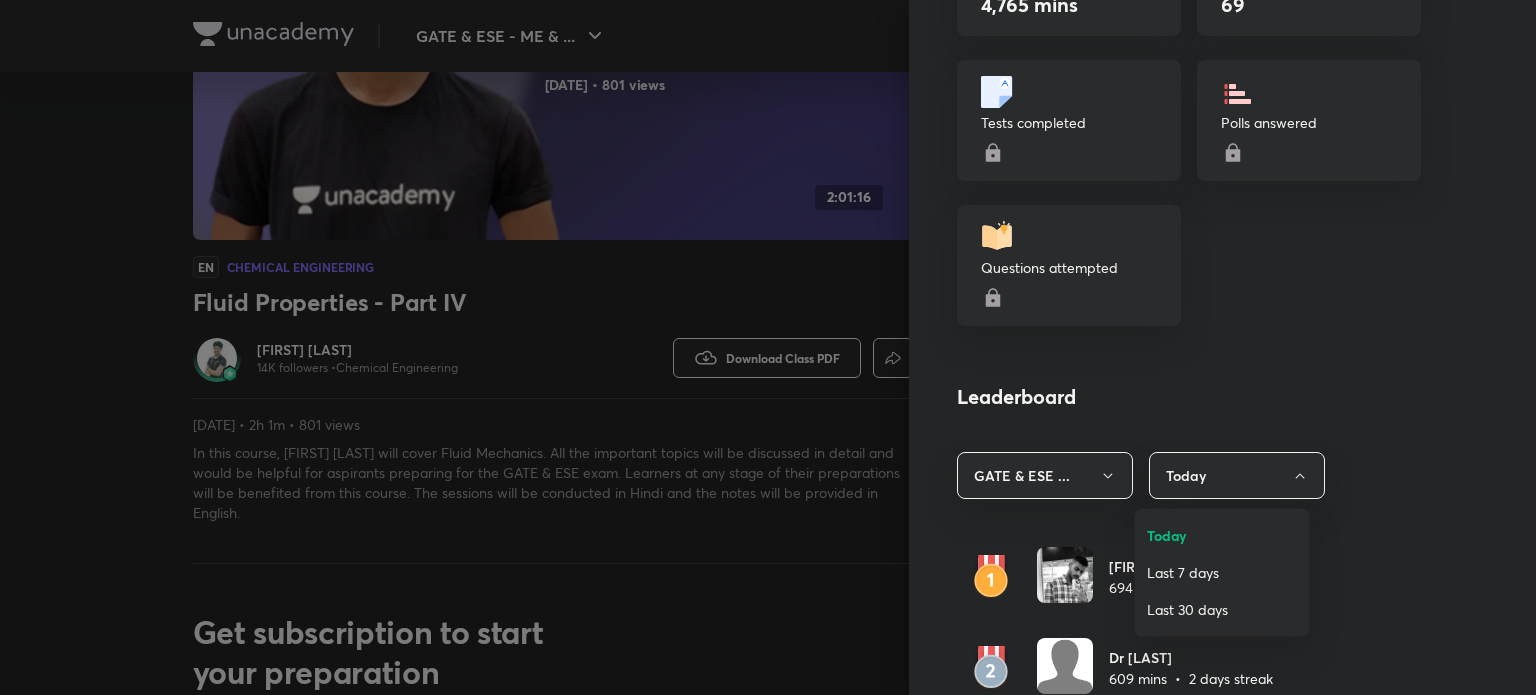 click on "Last 7 days" at bounding box center (1222, 572) 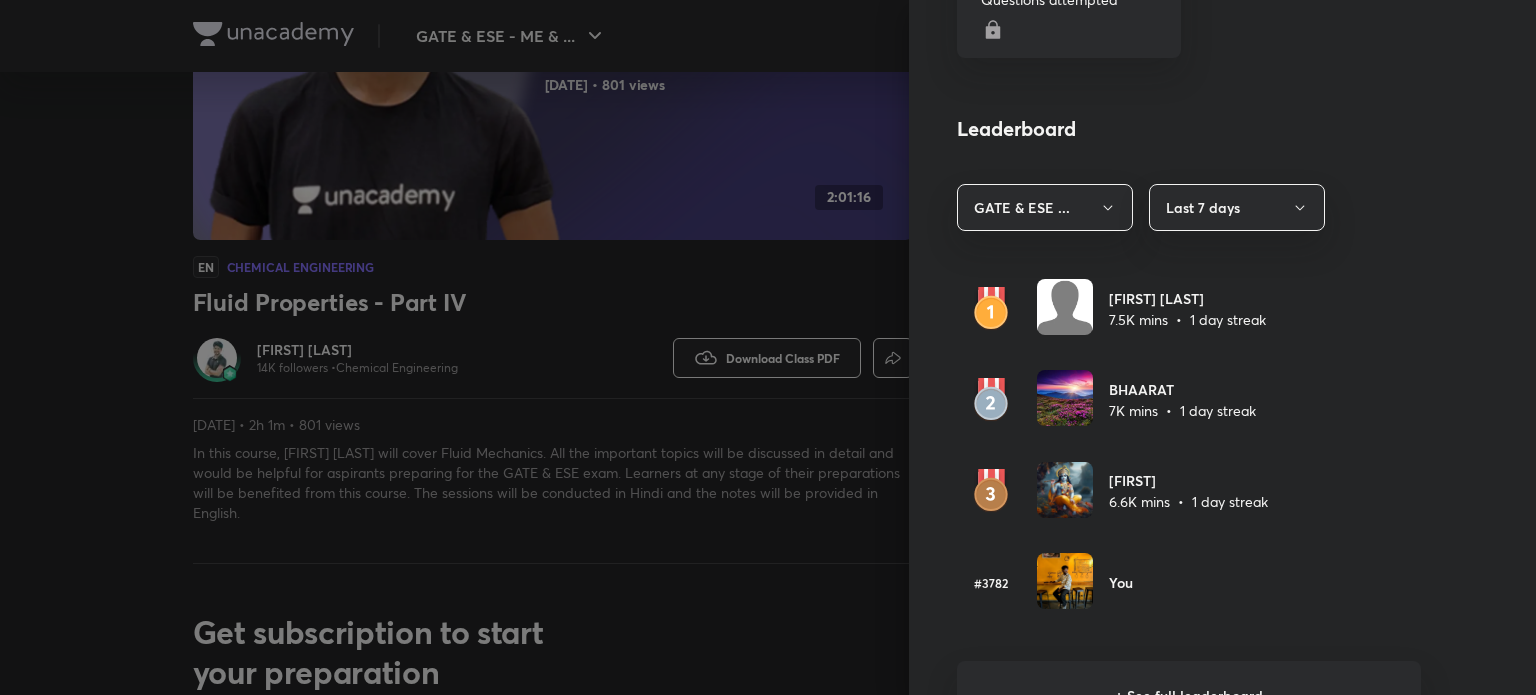 scroll, scrollTop: 1040, scrollLeft: 0, axis: vertical 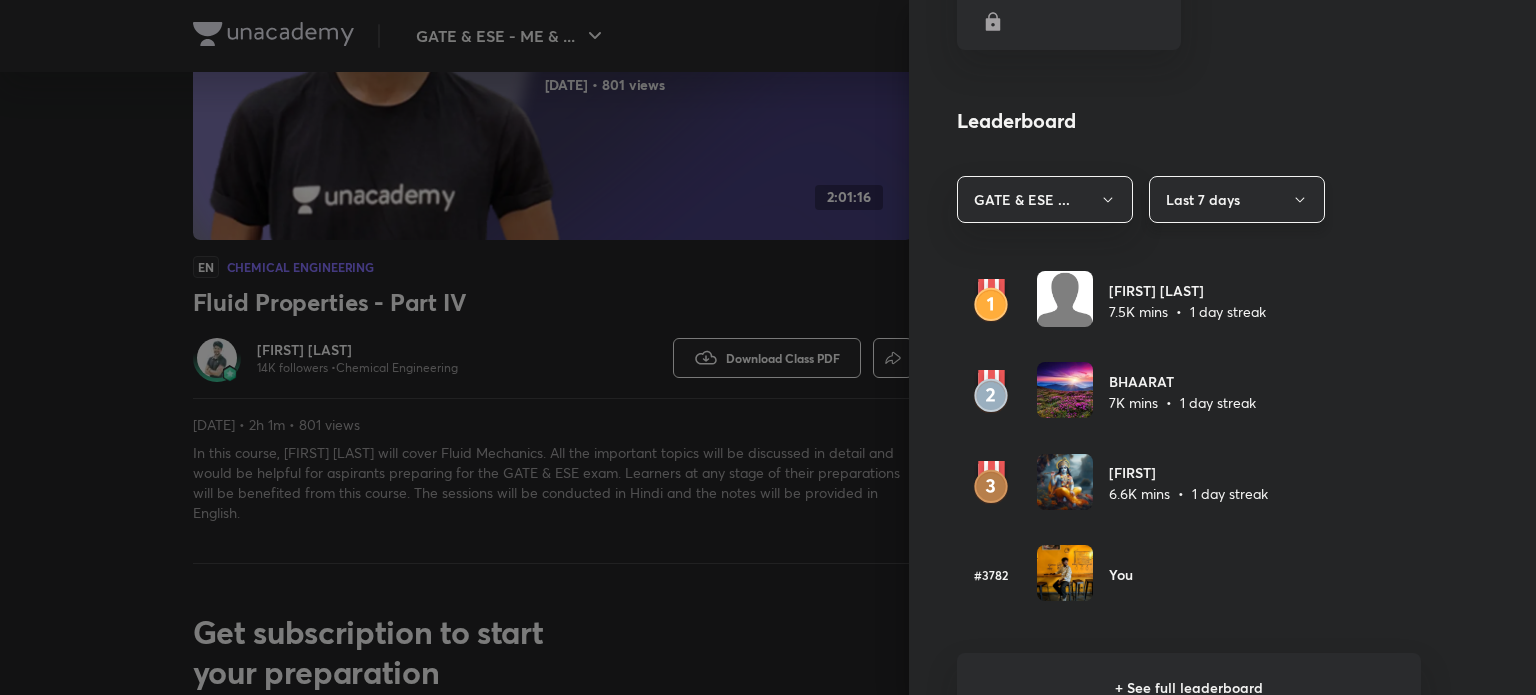 click on "Last 7 days" at bounding box center [1237, 199] 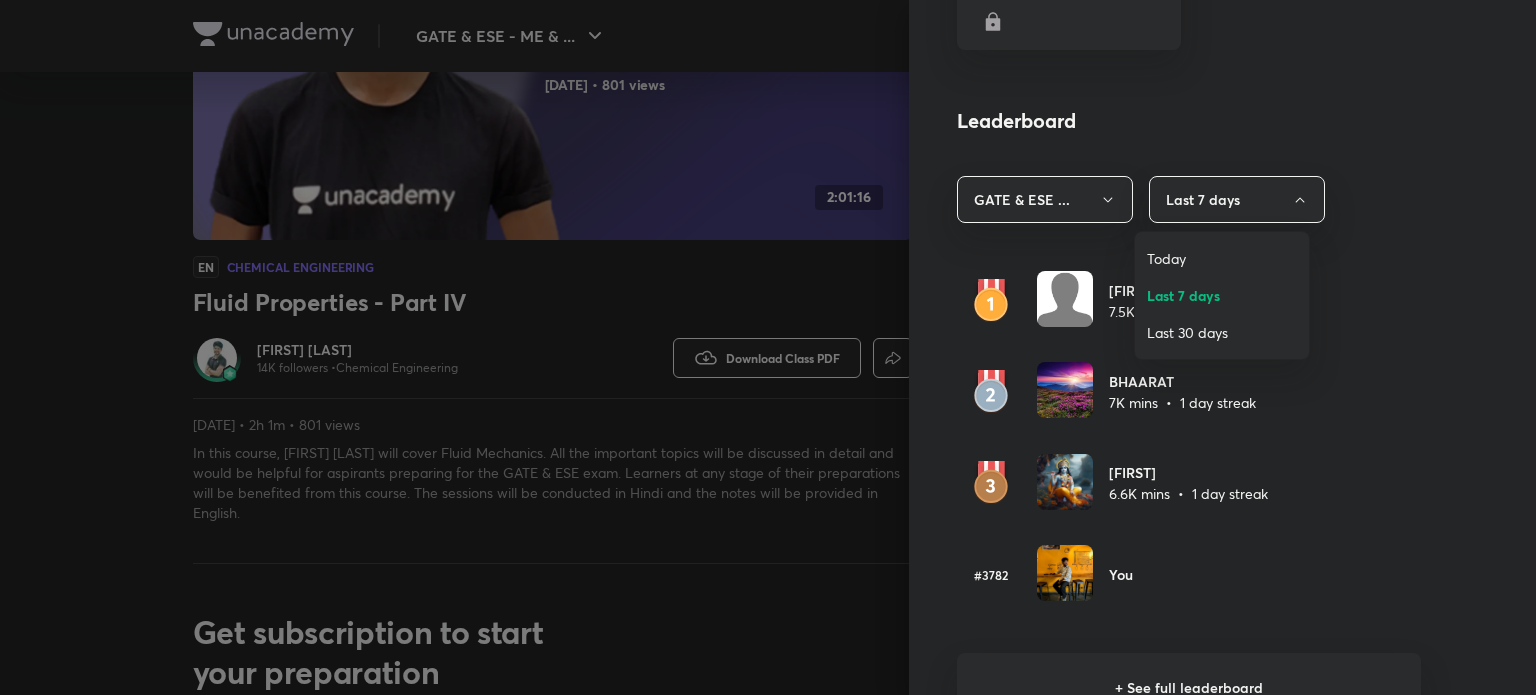 click on "Last 30 days" at bounding box center (1222, 332) 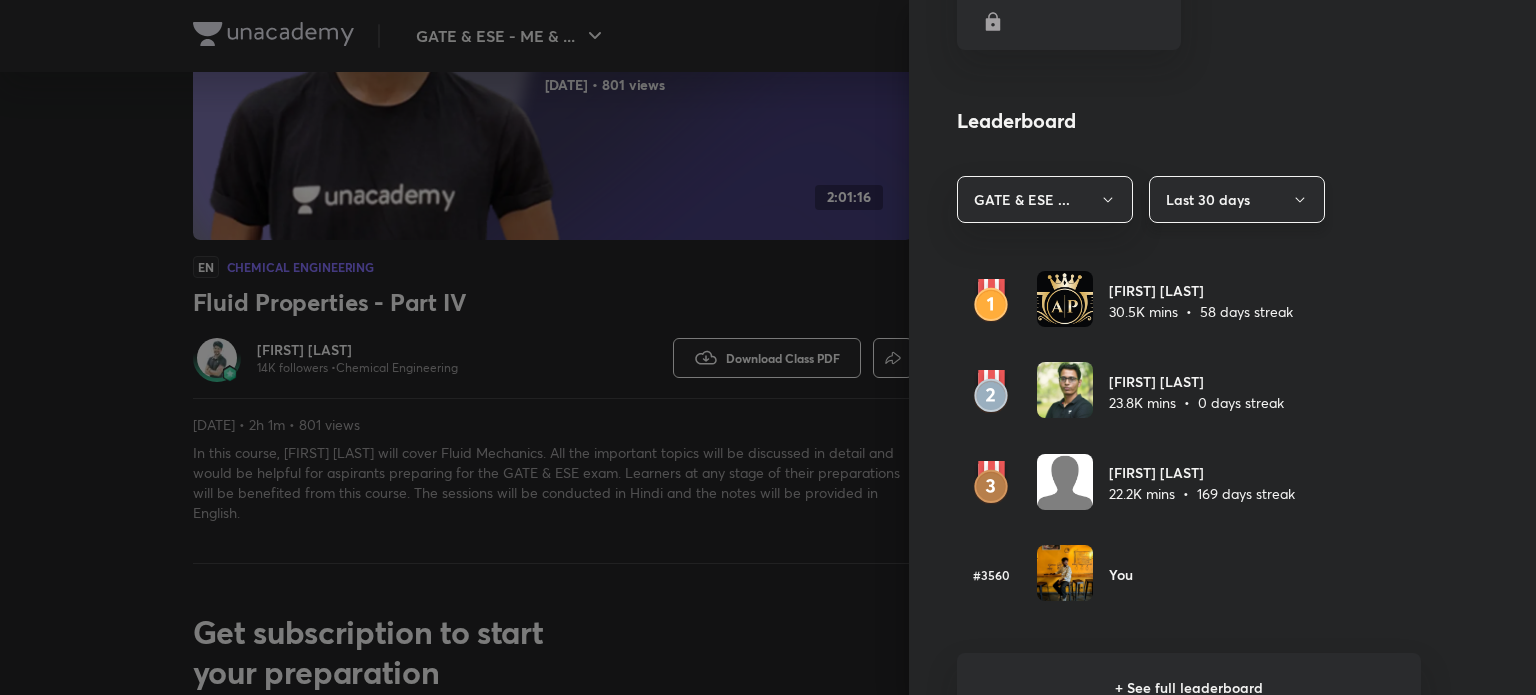 click on "Last 30 days" at bounding box center [1237, 199] 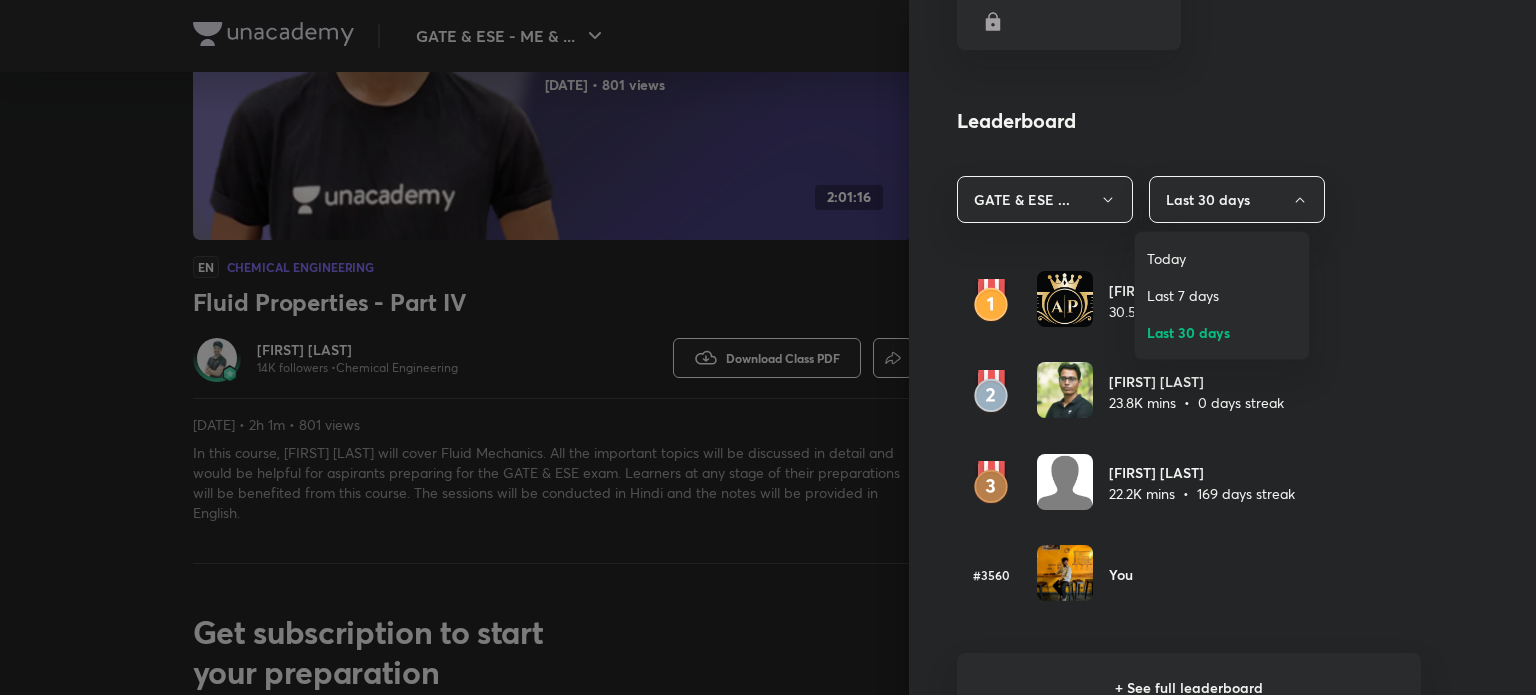 click on "Today" at bounding box center [1222, 258] 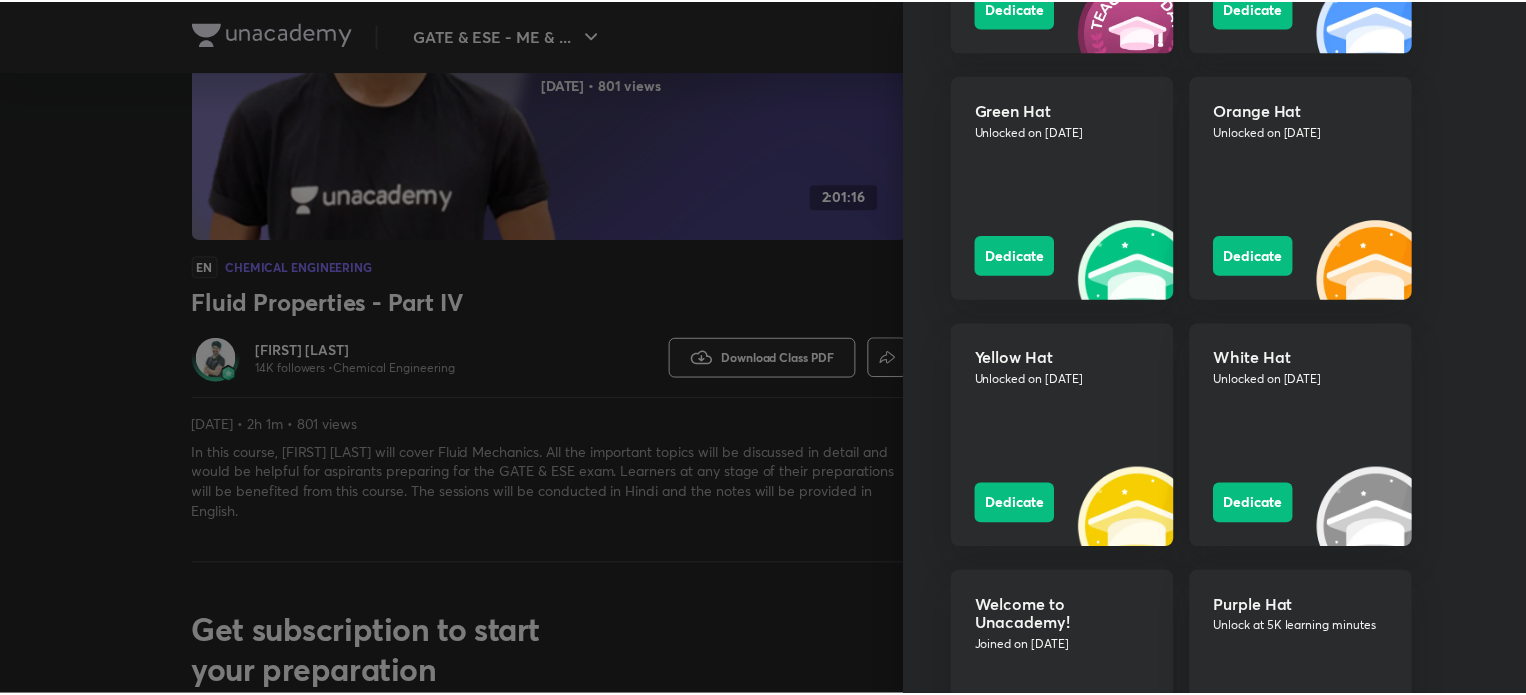 scroll, scrollTop: 2183, scrollLeft: 0, axis: vertical 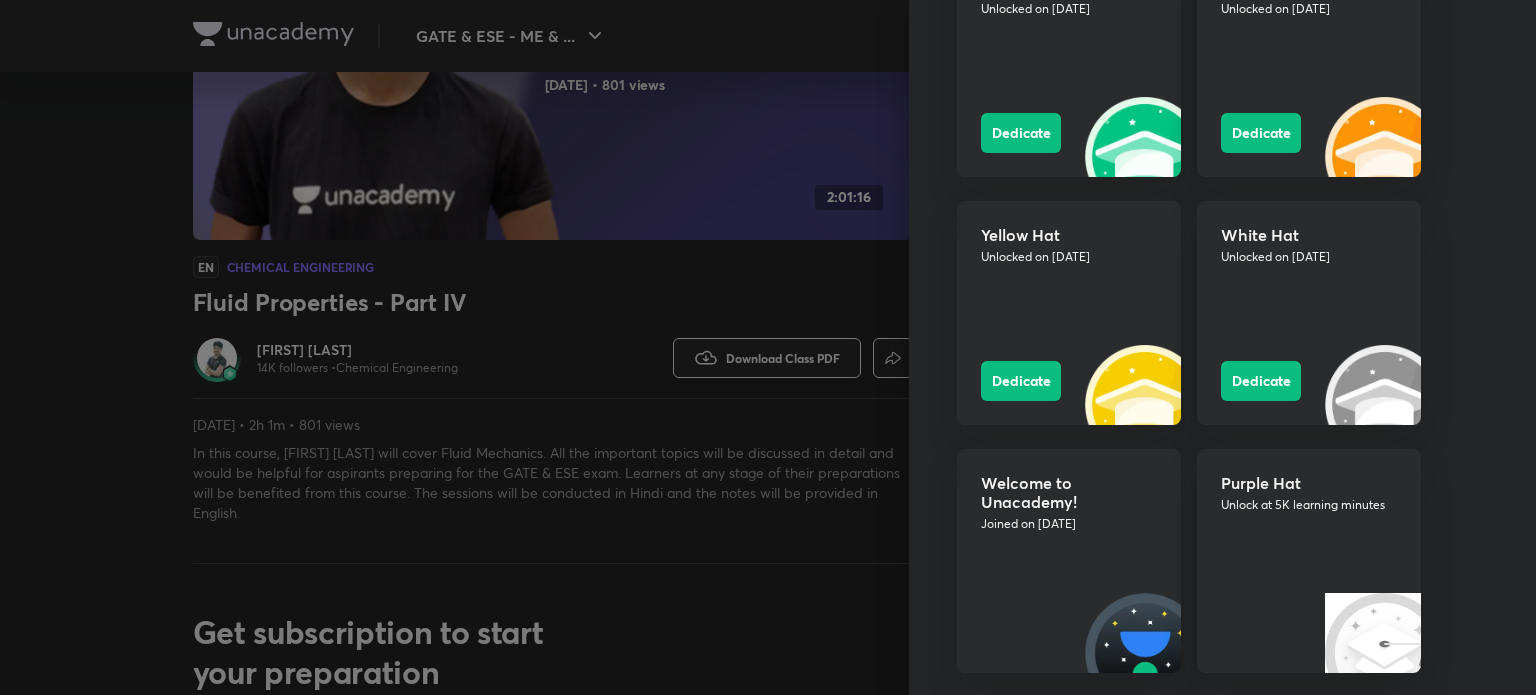 click at bounding box center (768, 347) 